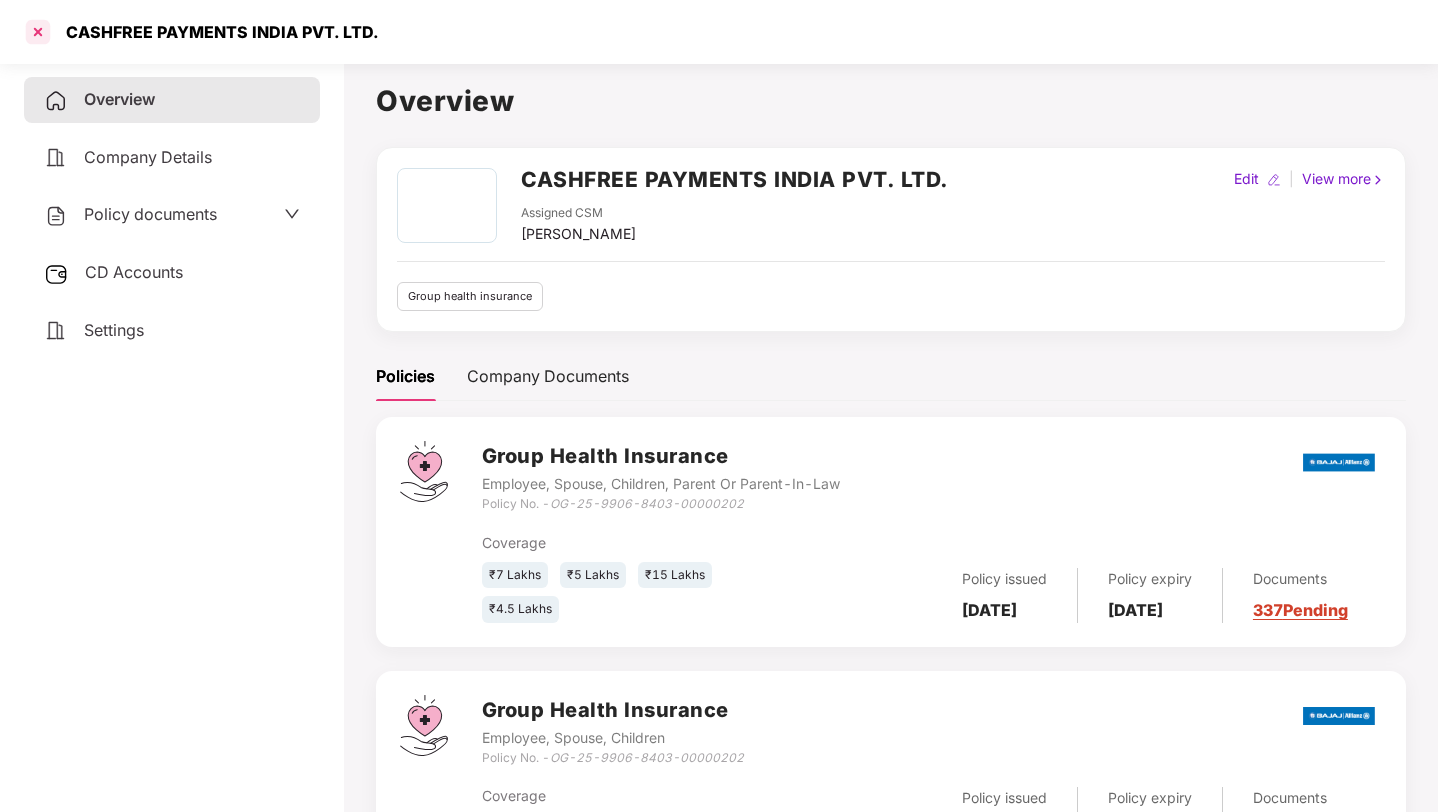 scroll, scrollTop: 0, scrollLeft: 0, axis: both 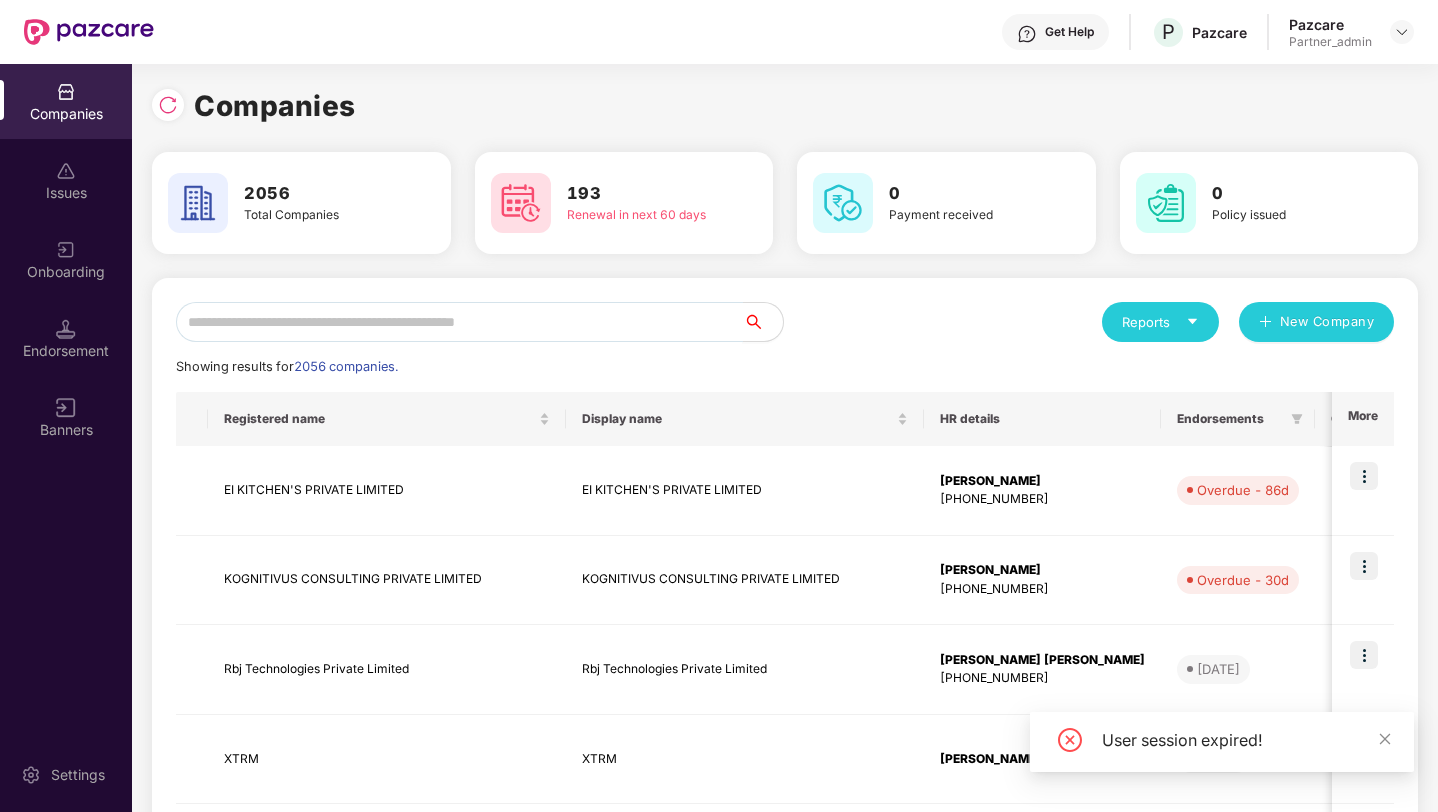 click at bounding box center (459, 322) 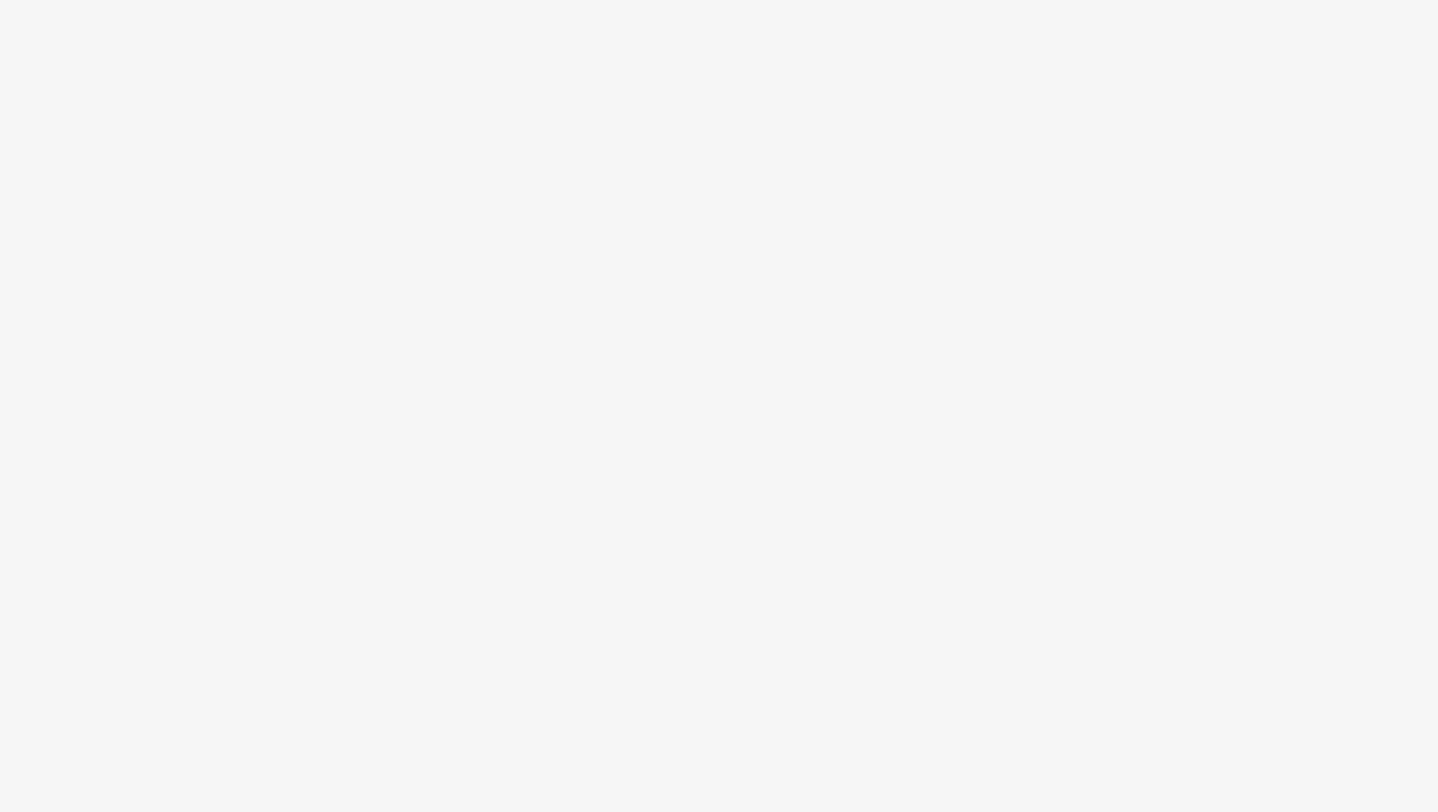 scroll, scrollTop: 0, scrollLeft: 0, axis: both 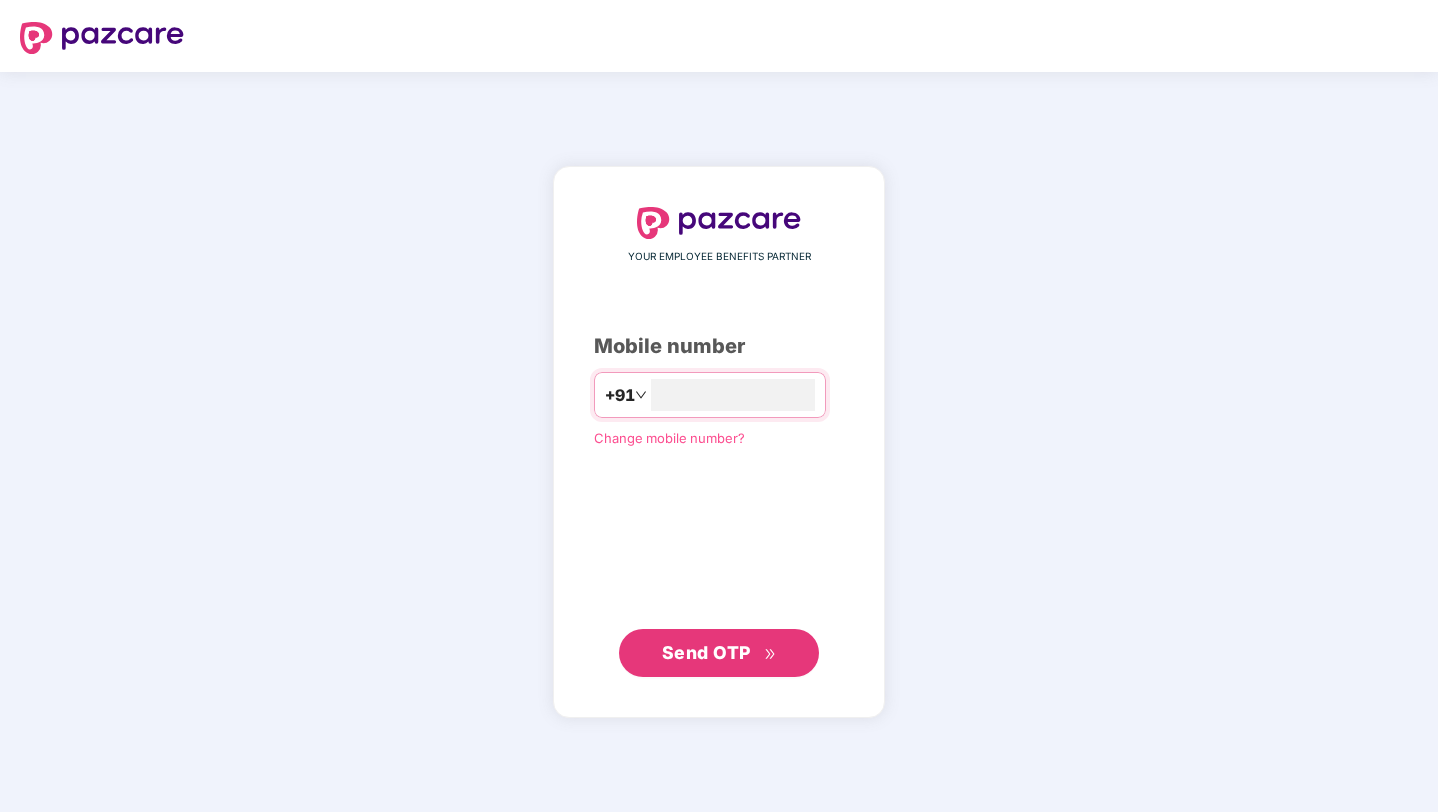 type on "*" 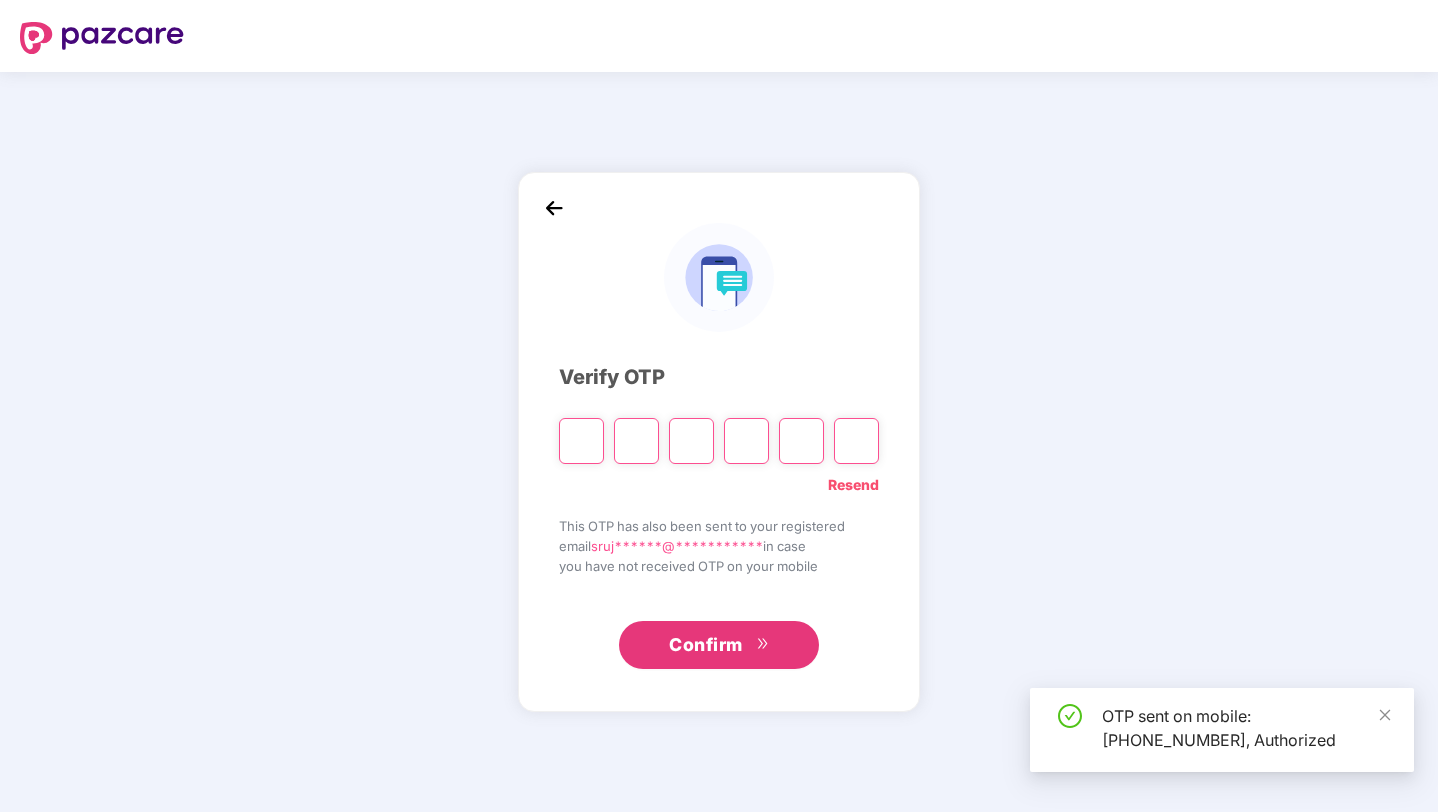 paste on "*" 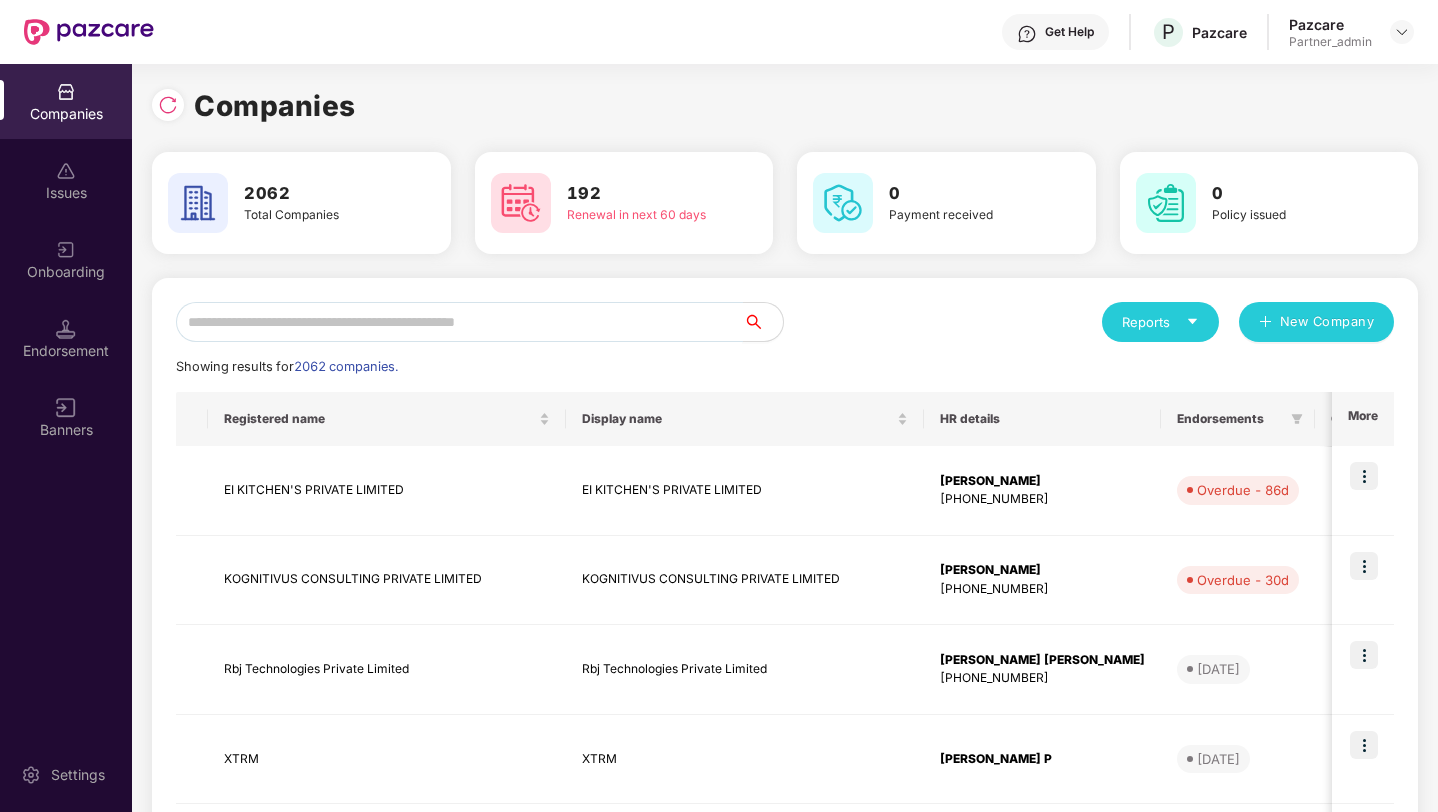 click at bounding box center (459, 322) 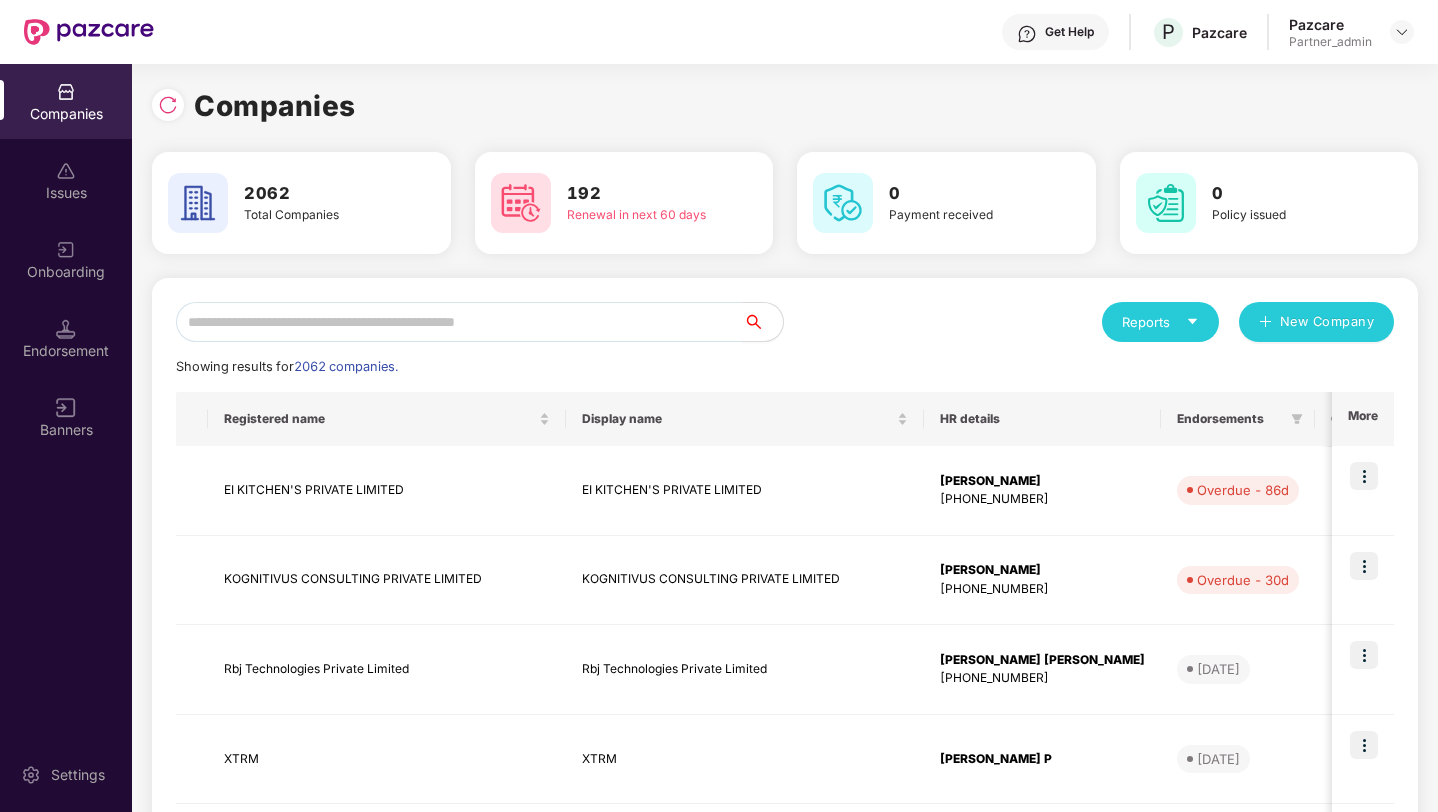 click on "Reports  New Company Showing results for  2062 companies. Registered name Display name HR details Endorsements CS Manager Benefits Earliest Renewal Issues Total Premium Ops Manager More                         EI KITCHEN'S PRIVATE LIMITED EI KITCHEN'S PRIVATE LIMITED Shabnam Das +917454028317 Overdue - 86d Deeksha P K deeksha.pk@pazcare.com +917758065133 GMC 13 Jan 2026 0 ₹1,08,727.56 Anjali Bhaireshwar Vernekar anjali.vernekar@pazcare.com +916361933031 KOGNITIVUS CONSULTING PRIVATE LIMITED KOGNITIVUS CONSULTING PRIVATE LIMITED Siddhartha Dubey +918007433388 Overdue - 30d Syed  Mansoor syed.mansoor@pazcare.com +918884321696 GMC 01 Apr 2026 0 ₹96,276.2 Nischith U nischith.u@pazcare.com +919513138960 Rbj Technologies Private Limited Rbj Technologies Private Limited Pradeep Kumar Gajavelli +919849646003 05 Aug 2025 Punith Arumugam punith.arumugam@pazcare.com +919945080349 GMC 27 Feb 2026 0 ₹5,90,590 Anjali Bhaireshwar Vernekar anjali.vernekar@pazcare.com +916361933031 XTRM XTRM Prasanth P GPA 4" at bounding box center [785, 857] 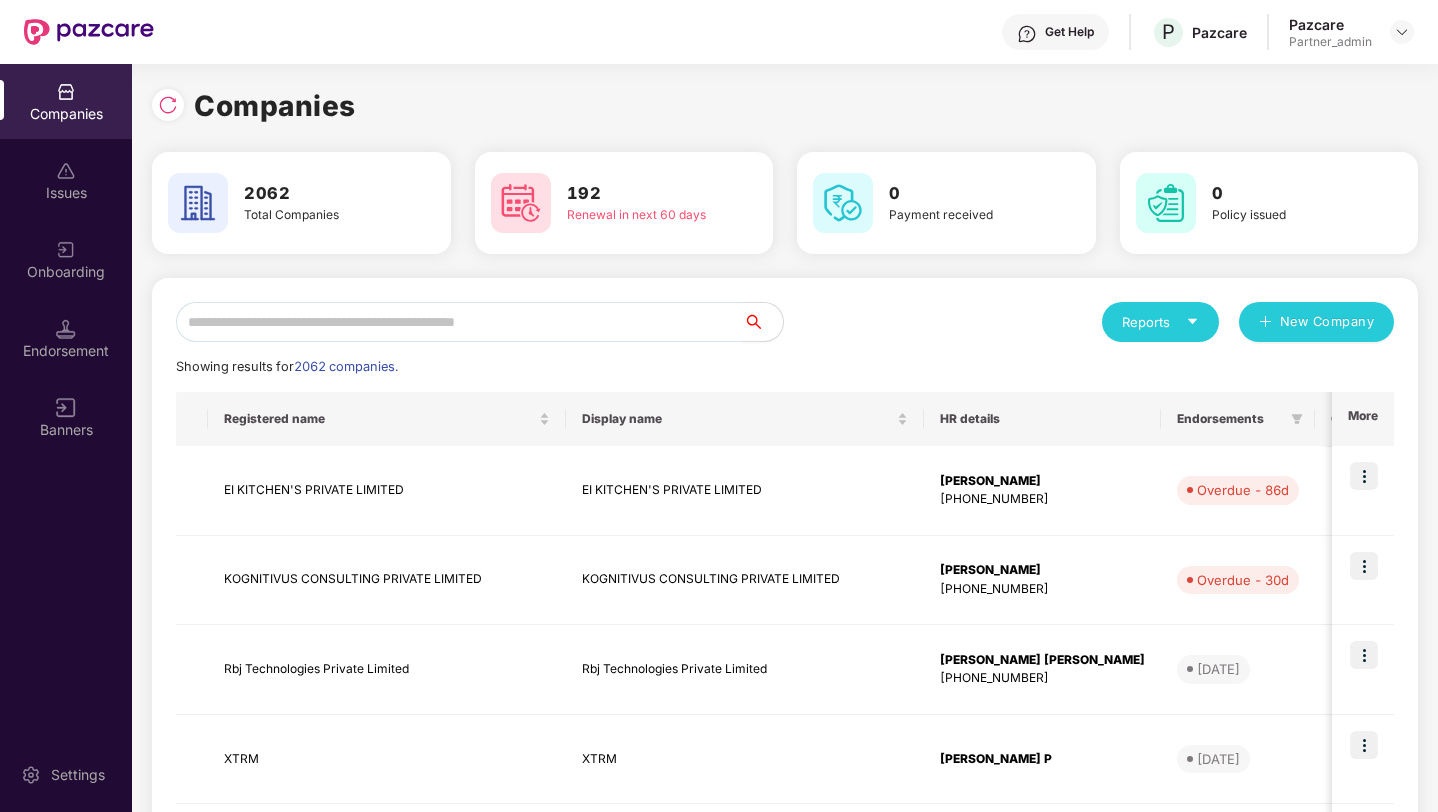 click at bounding box center (459, 322) 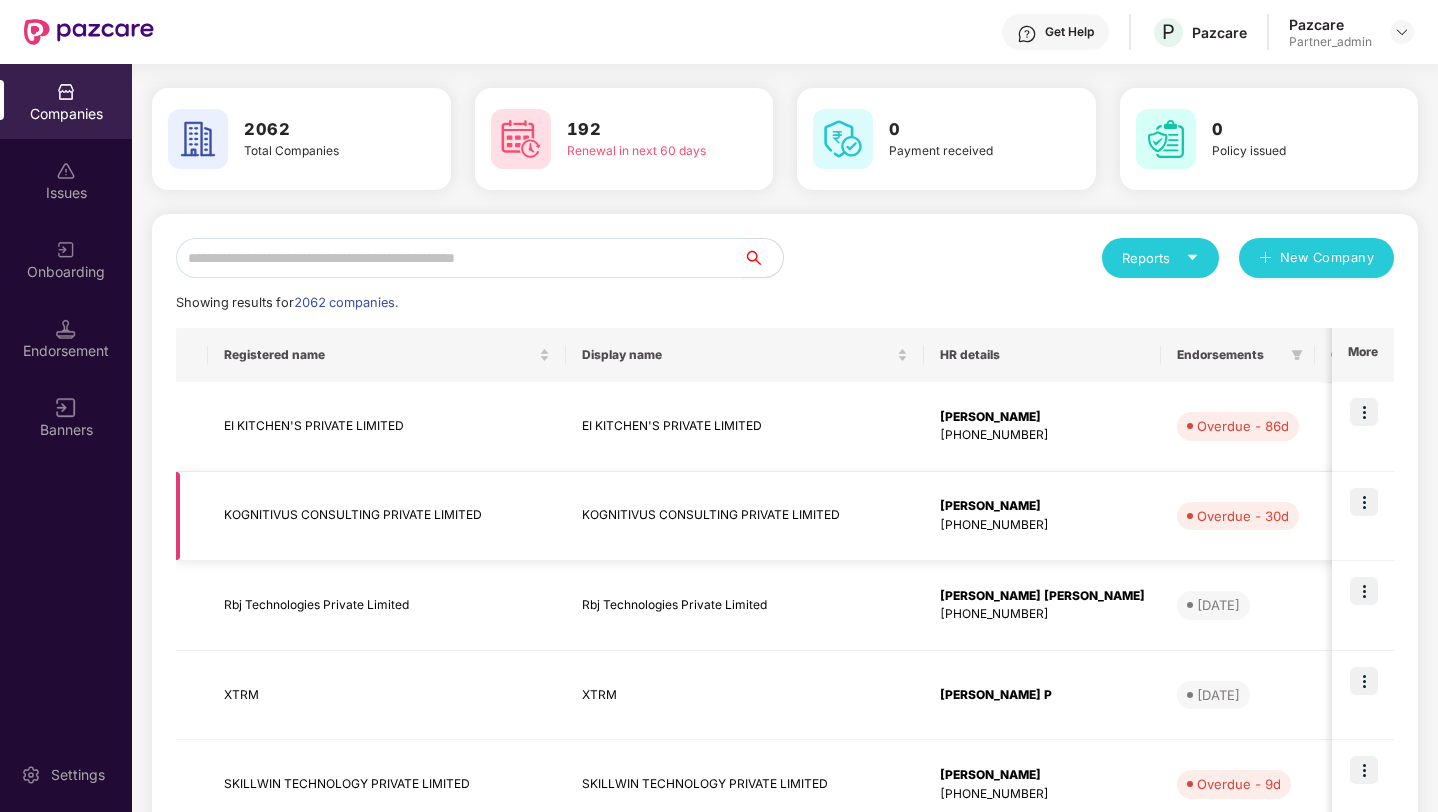 scroll, scrollTop: 0, scrollLeft: 0, axis: both 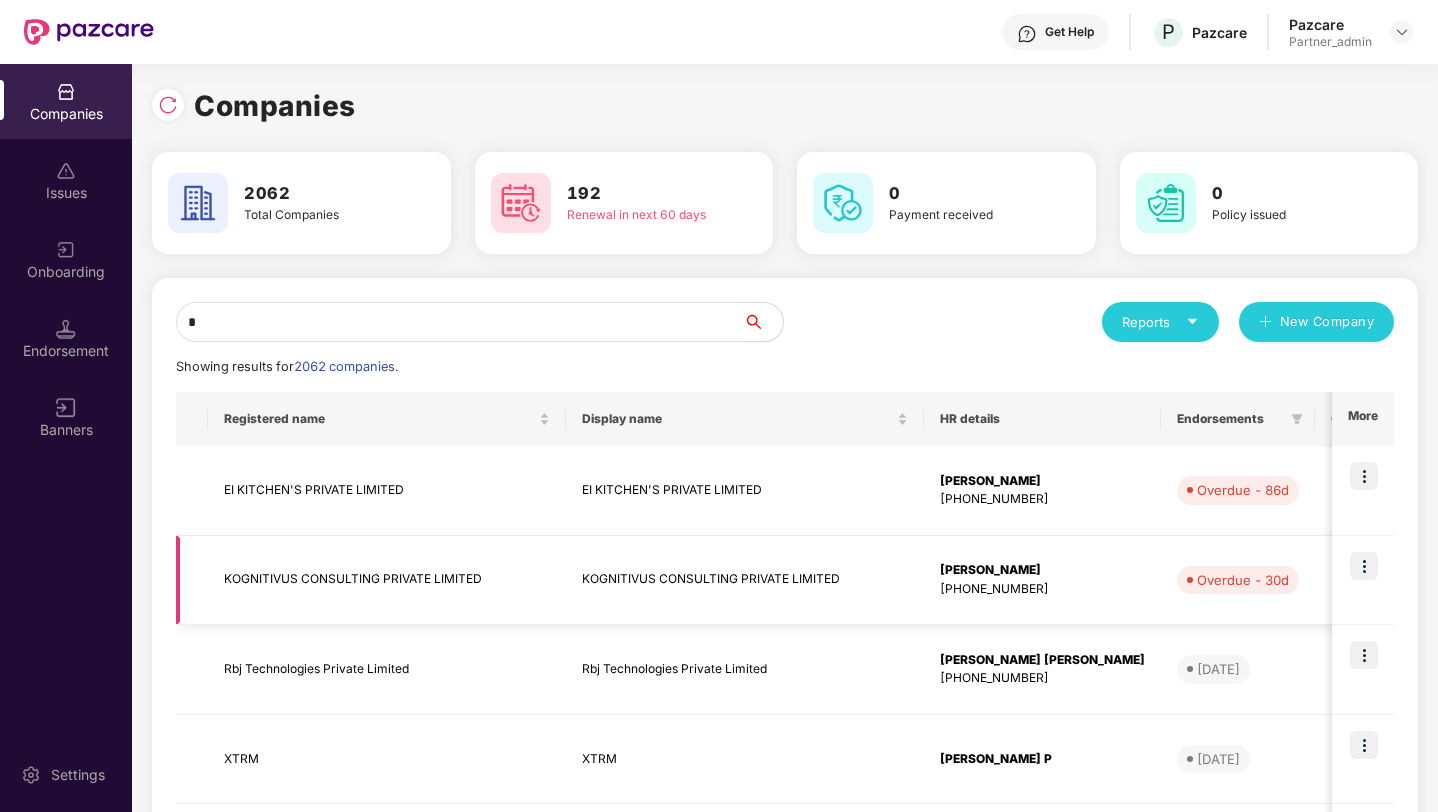 type on "**" 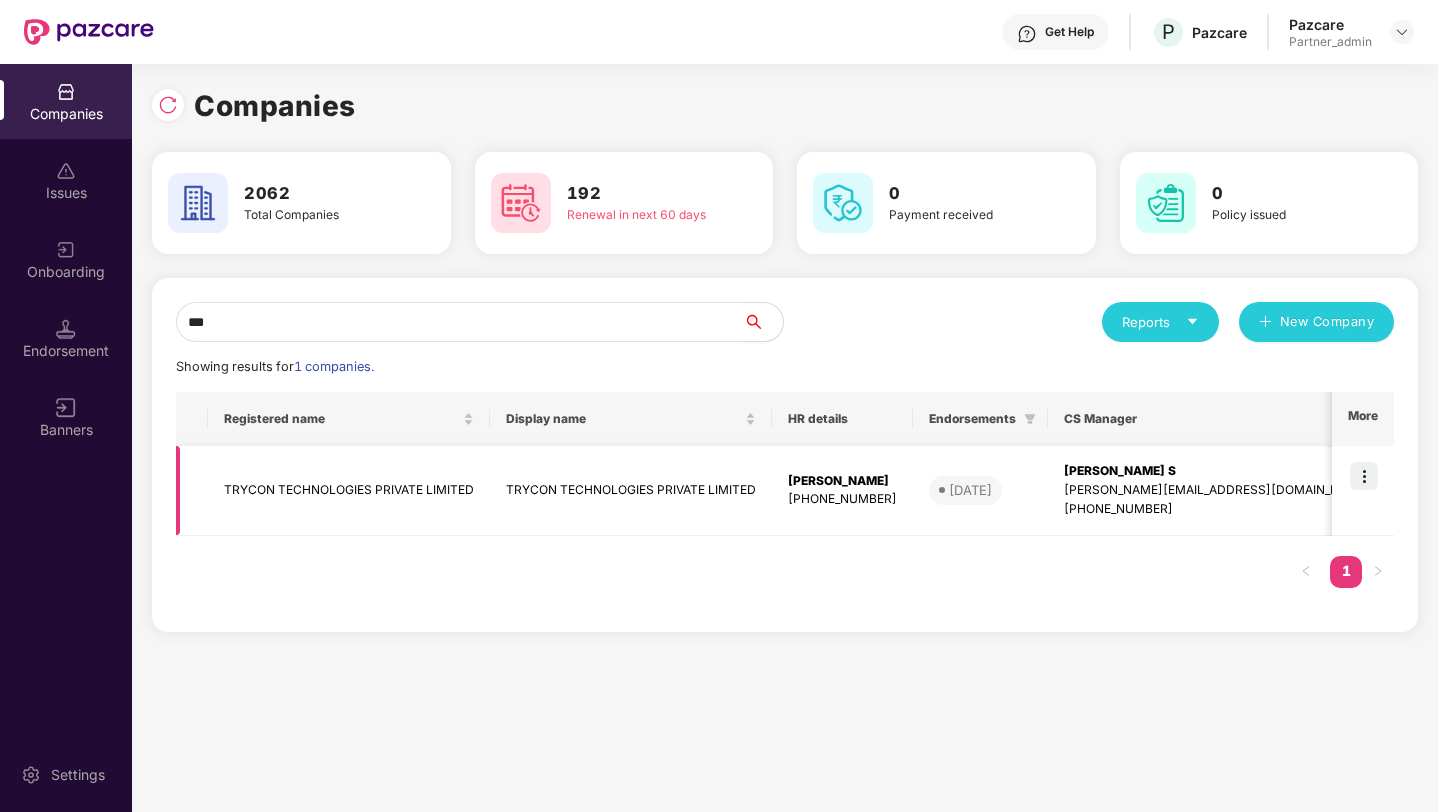 type on "***" 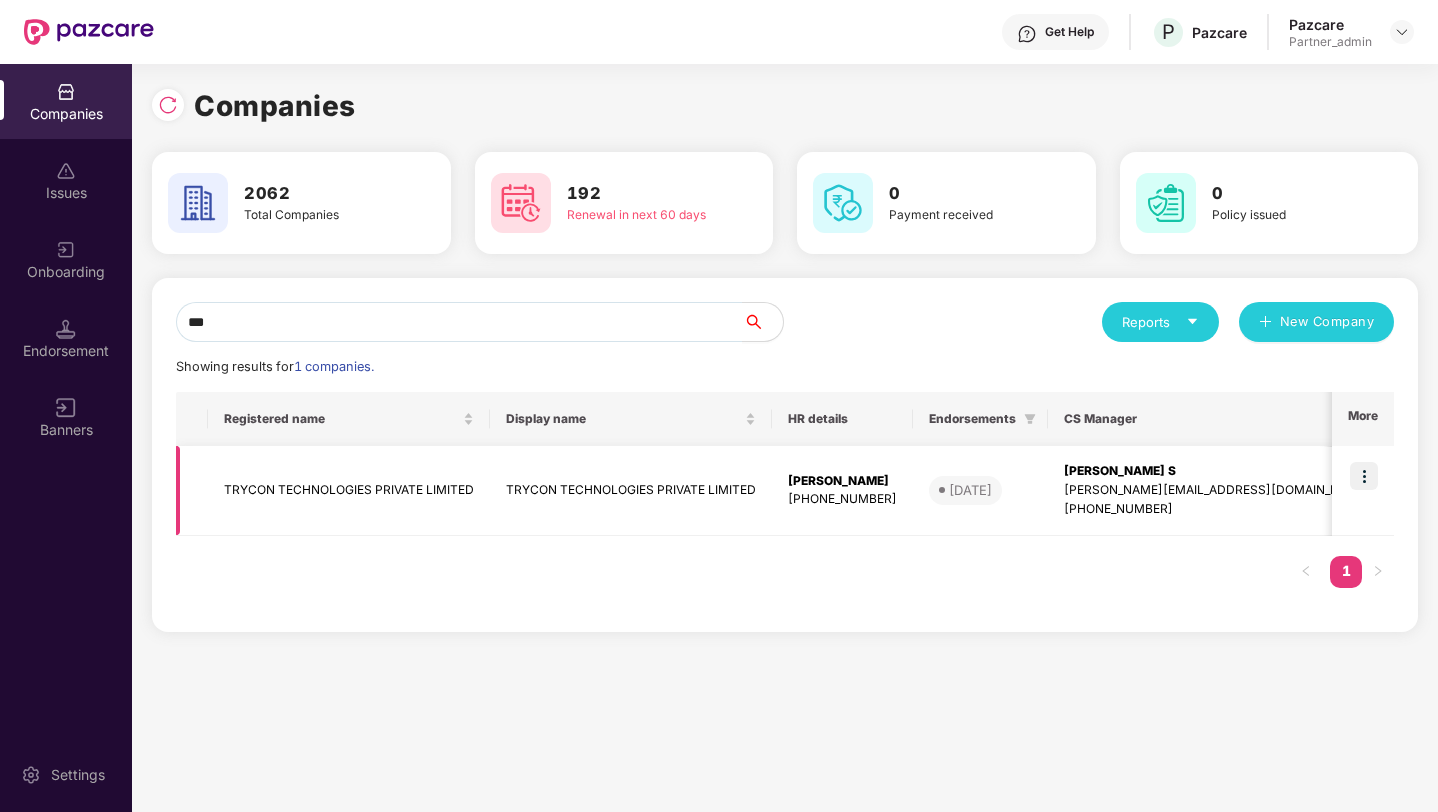 click at bounding box center (1364, 476) 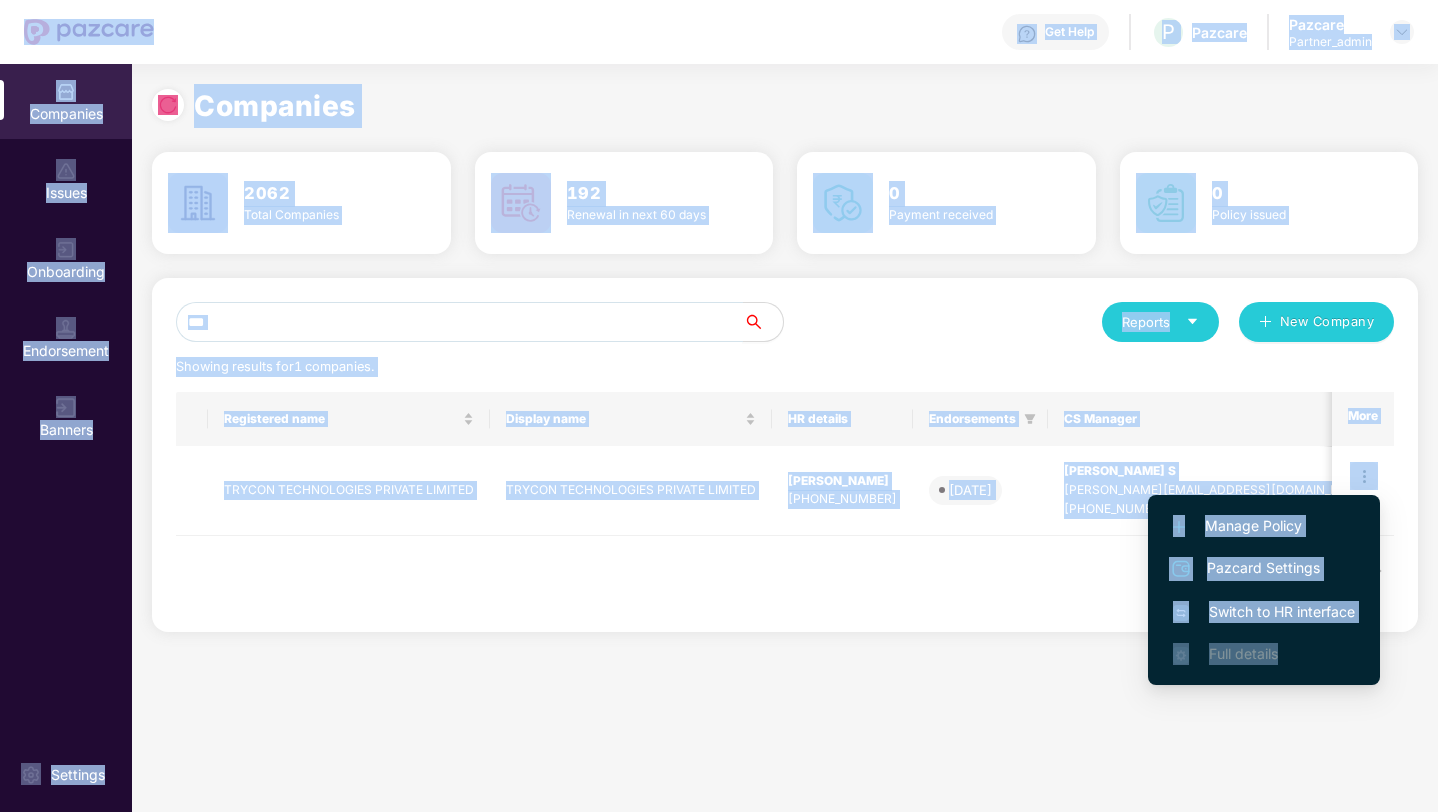 click on "***" at bounding box center (459, 322) 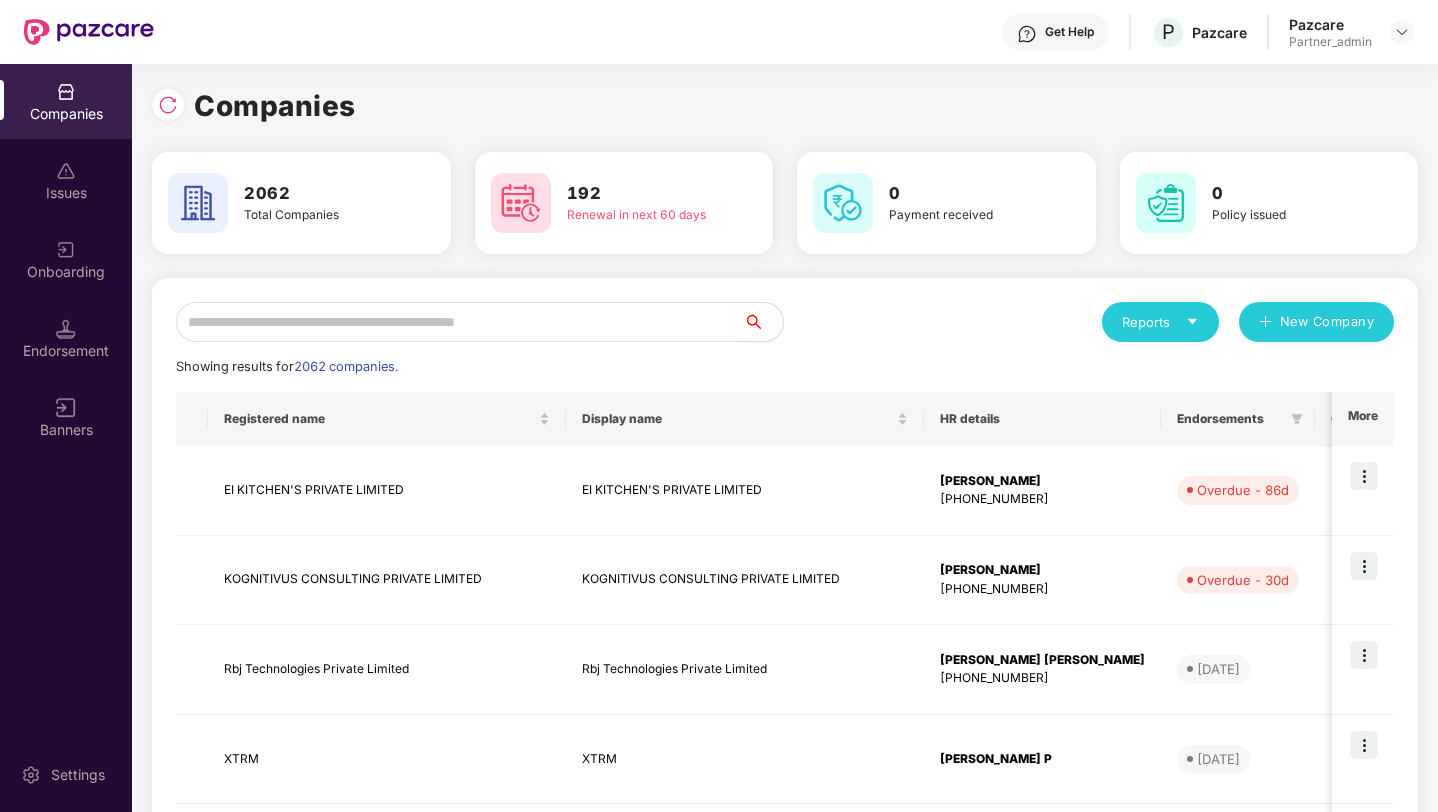 scroll, scrollTop: 641, scrollLeft: 0, axis: vertical 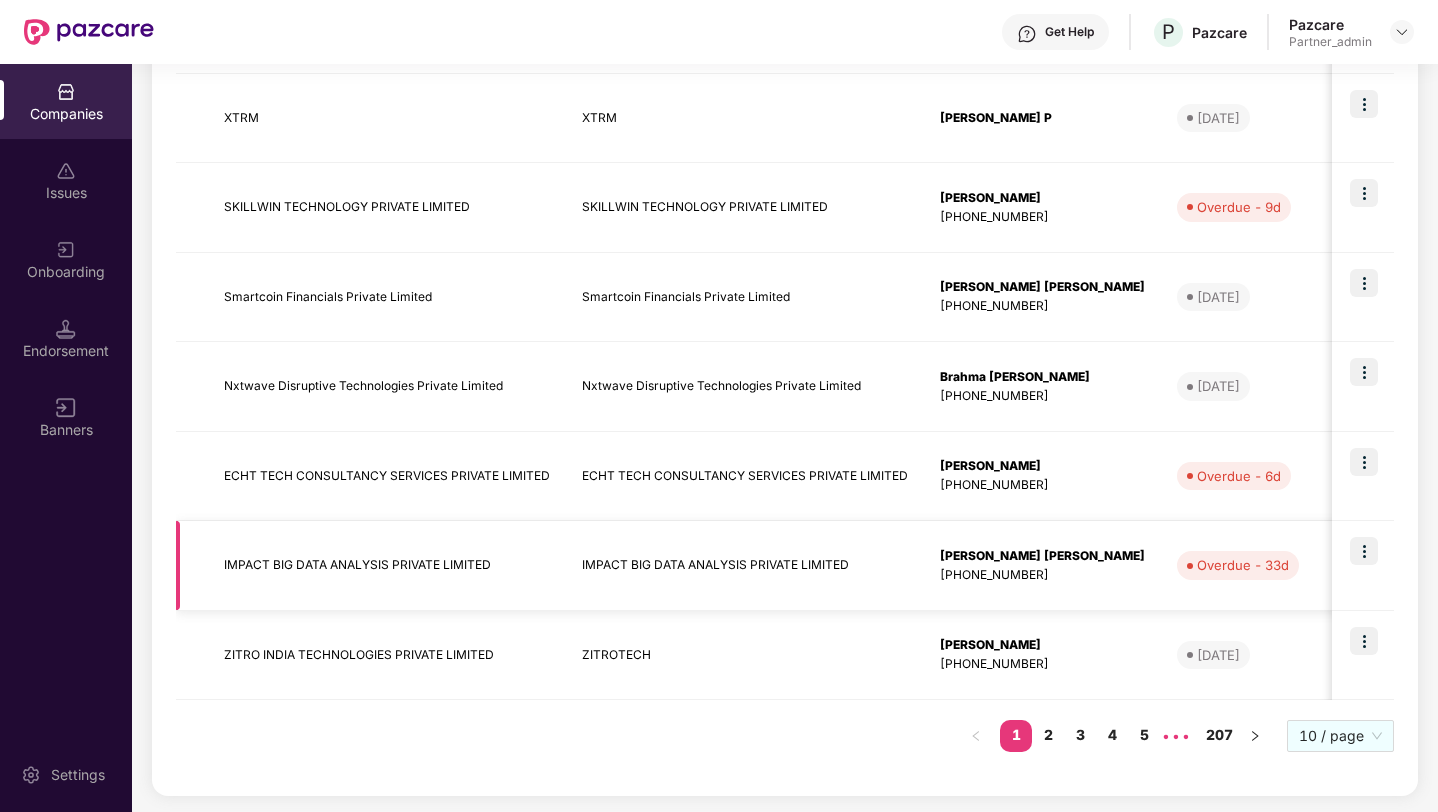 type 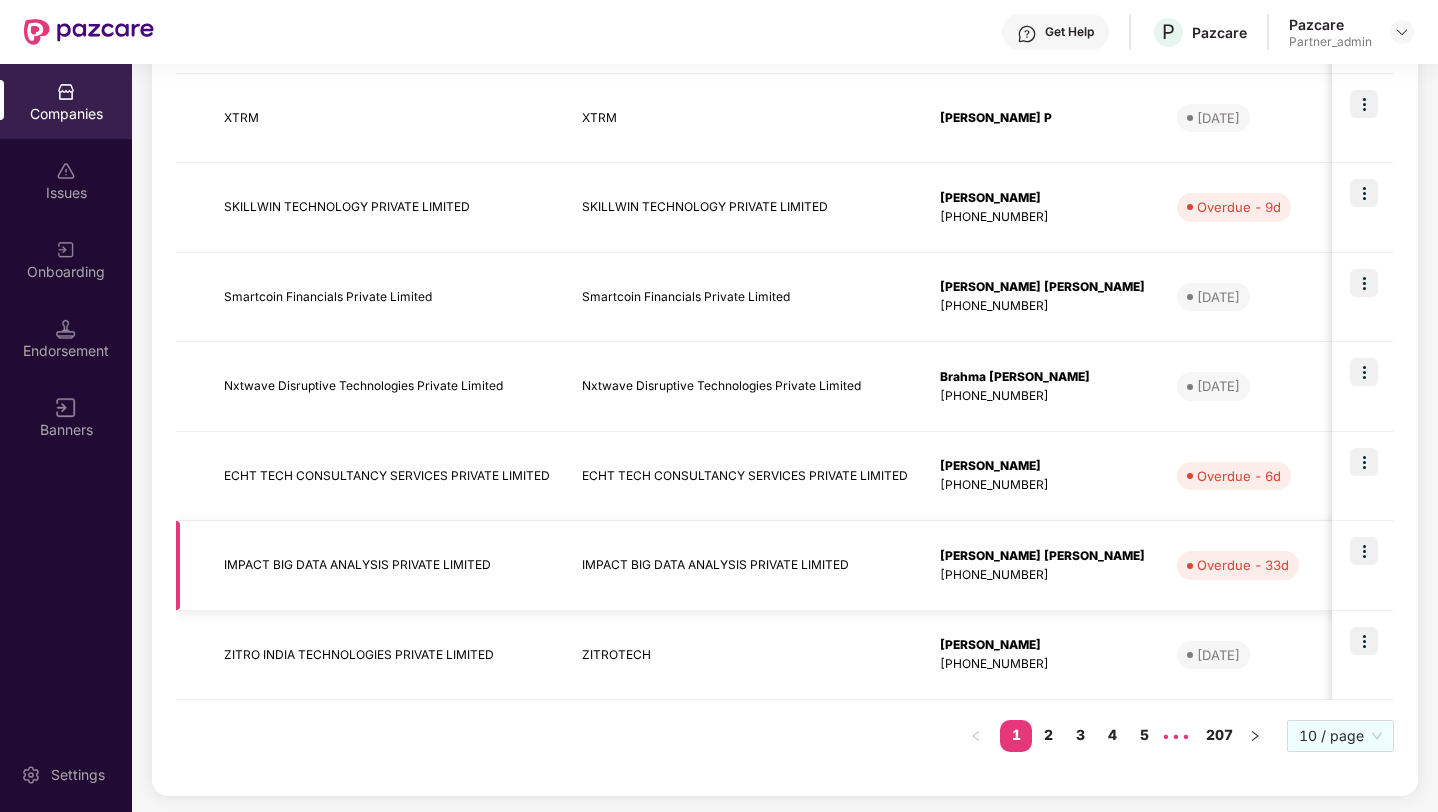 click at bounding box center [1364, 551] 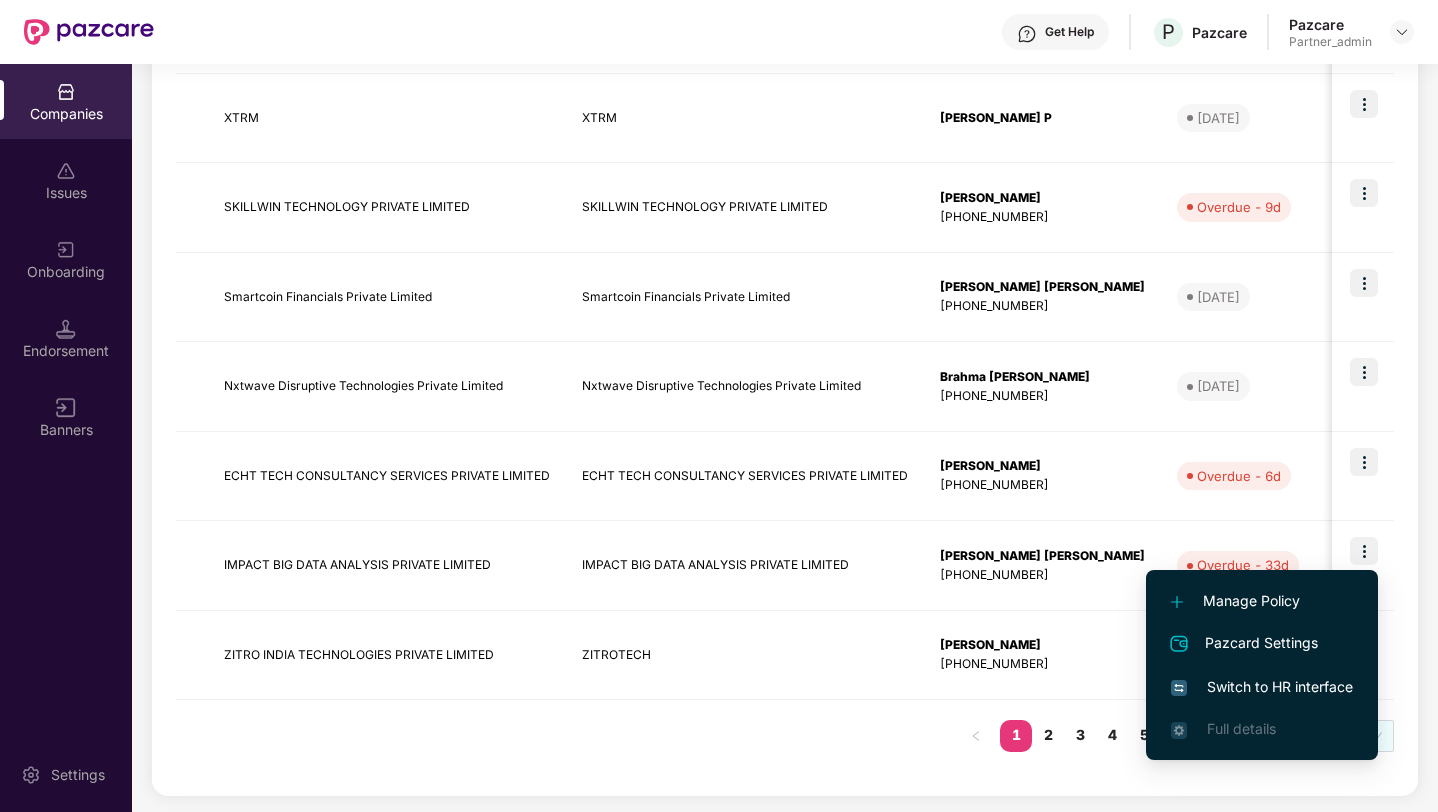 click on "Switch to HR interface" at bounding box center (1262, 687) 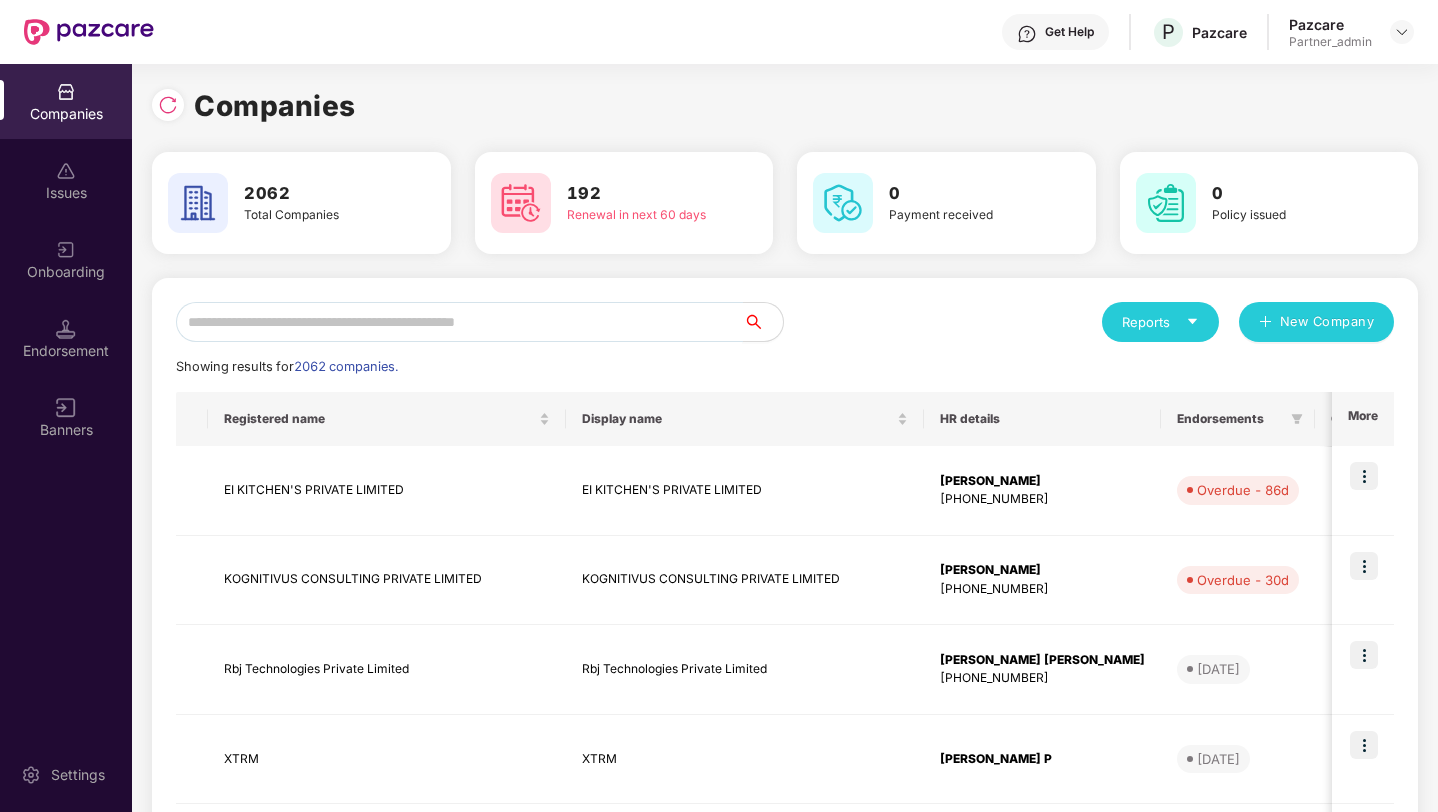 click at bounding box center [459, 322] 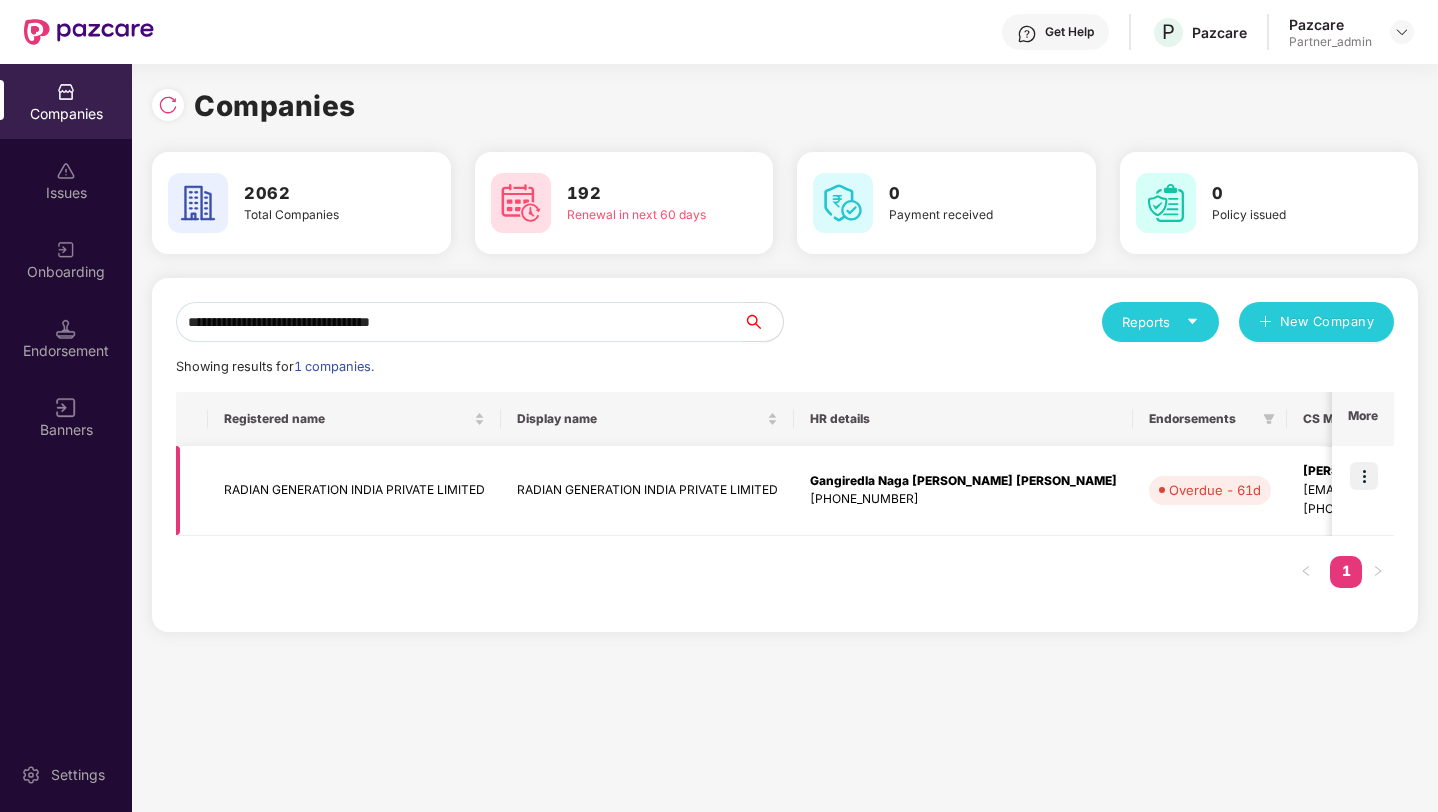 type on "**********" 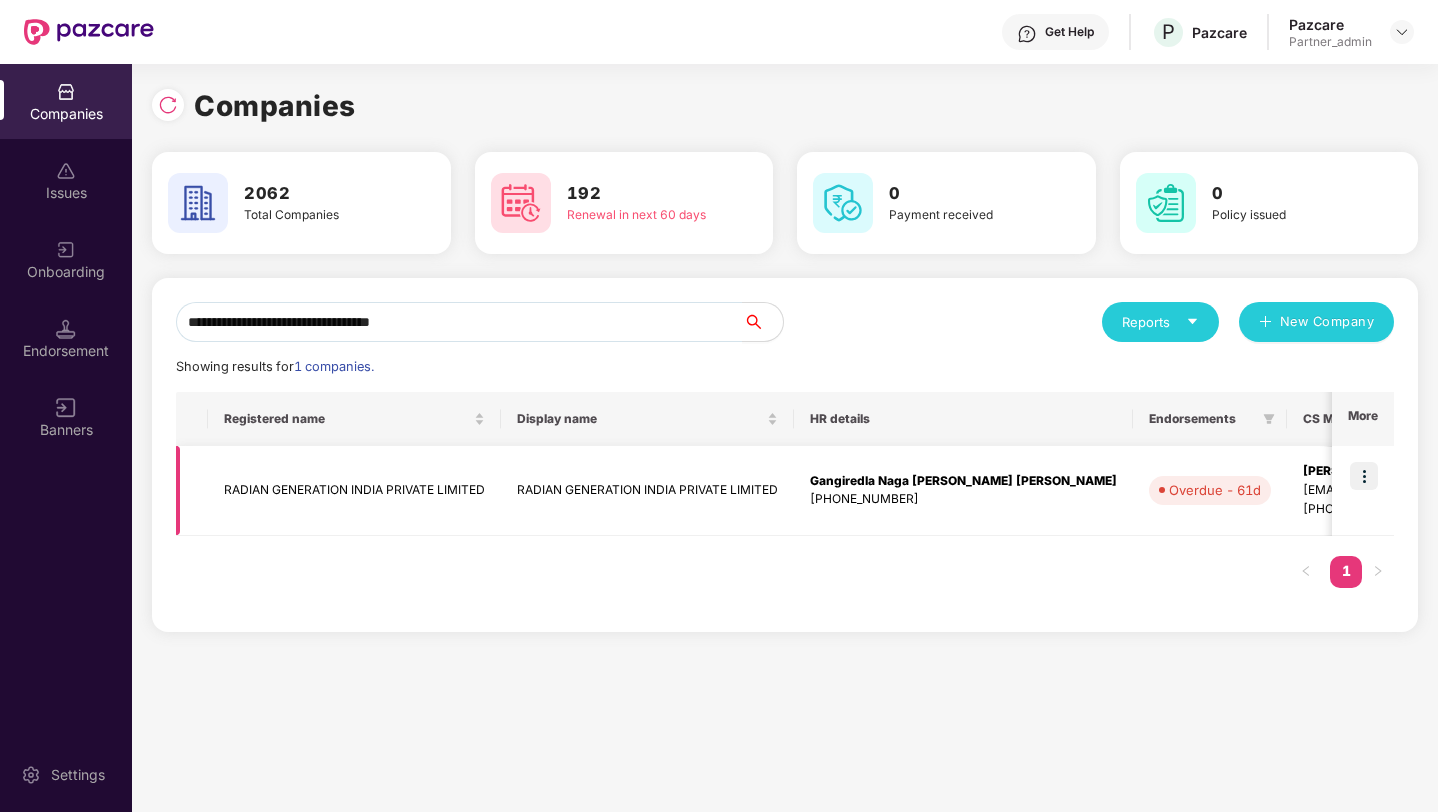 click at bounding box center (1364, 476) 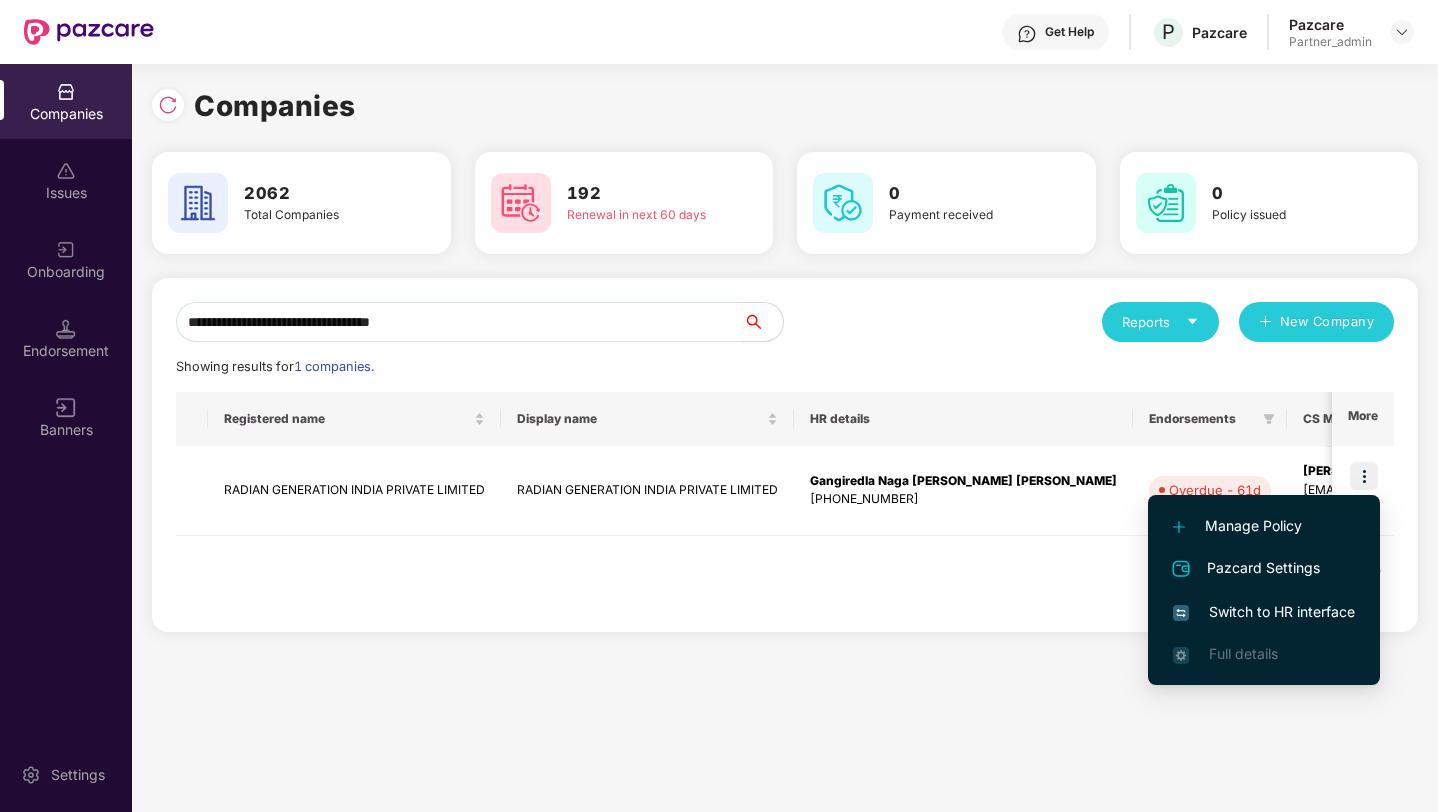 click on "Switch to HR interface" at bounding box center (1264, 612) 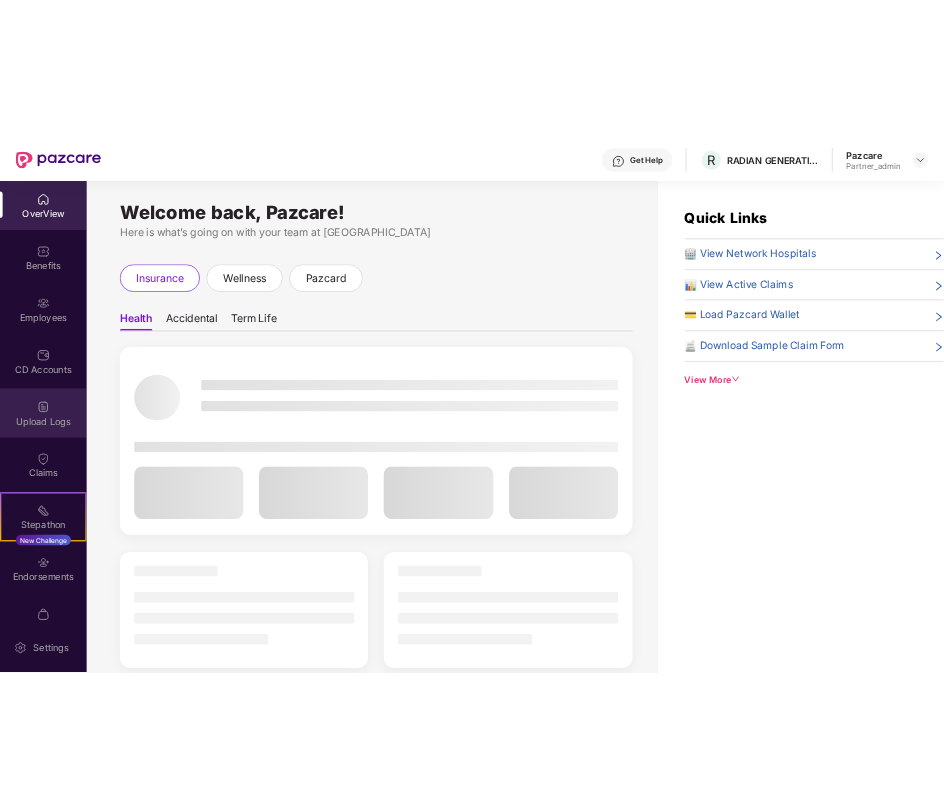 scroll, scrollTop: 117, scrollLeft: 0, axis: vertical 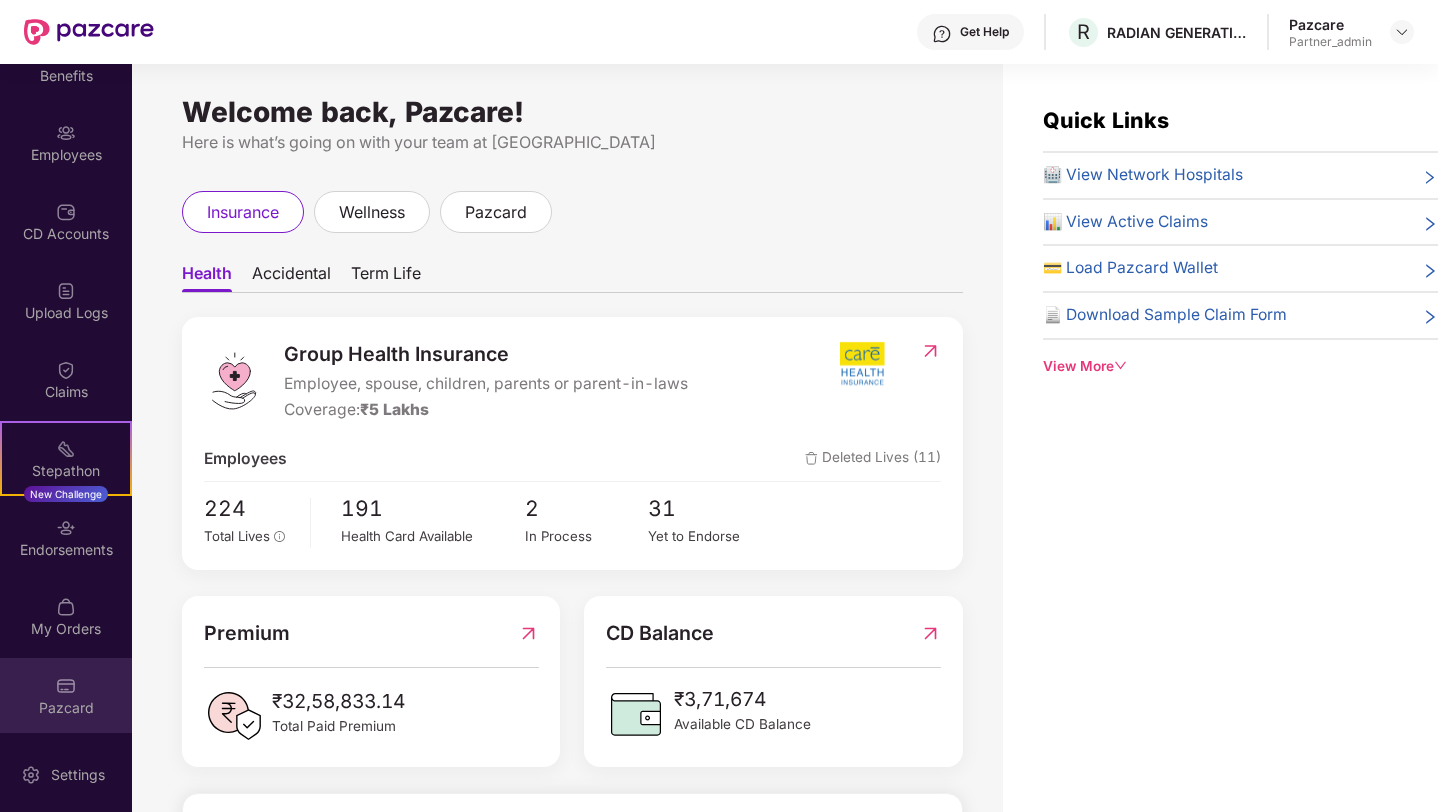 click at bounding box center [66, 686] 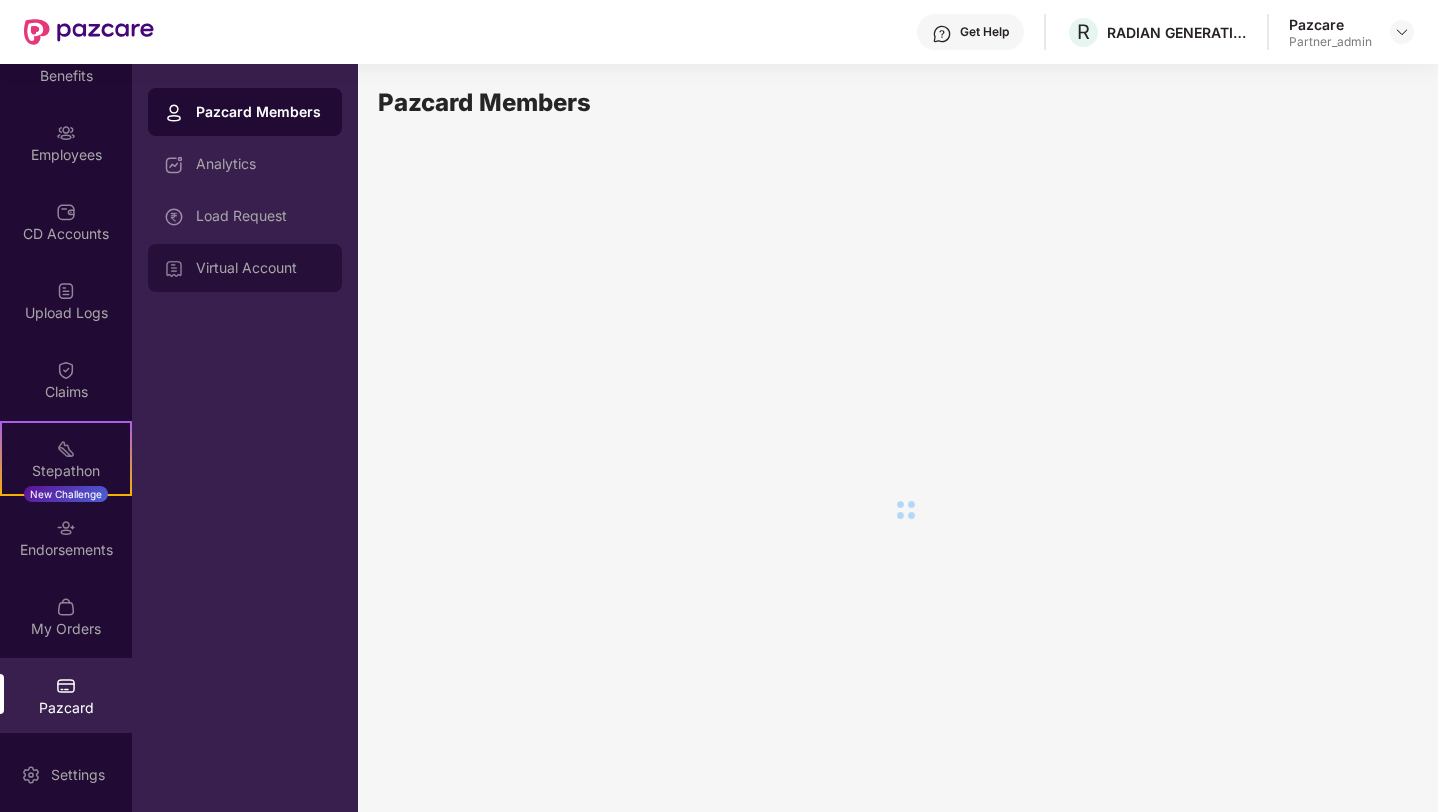 click on "Virtual Account" at bounding box center (245, 268) 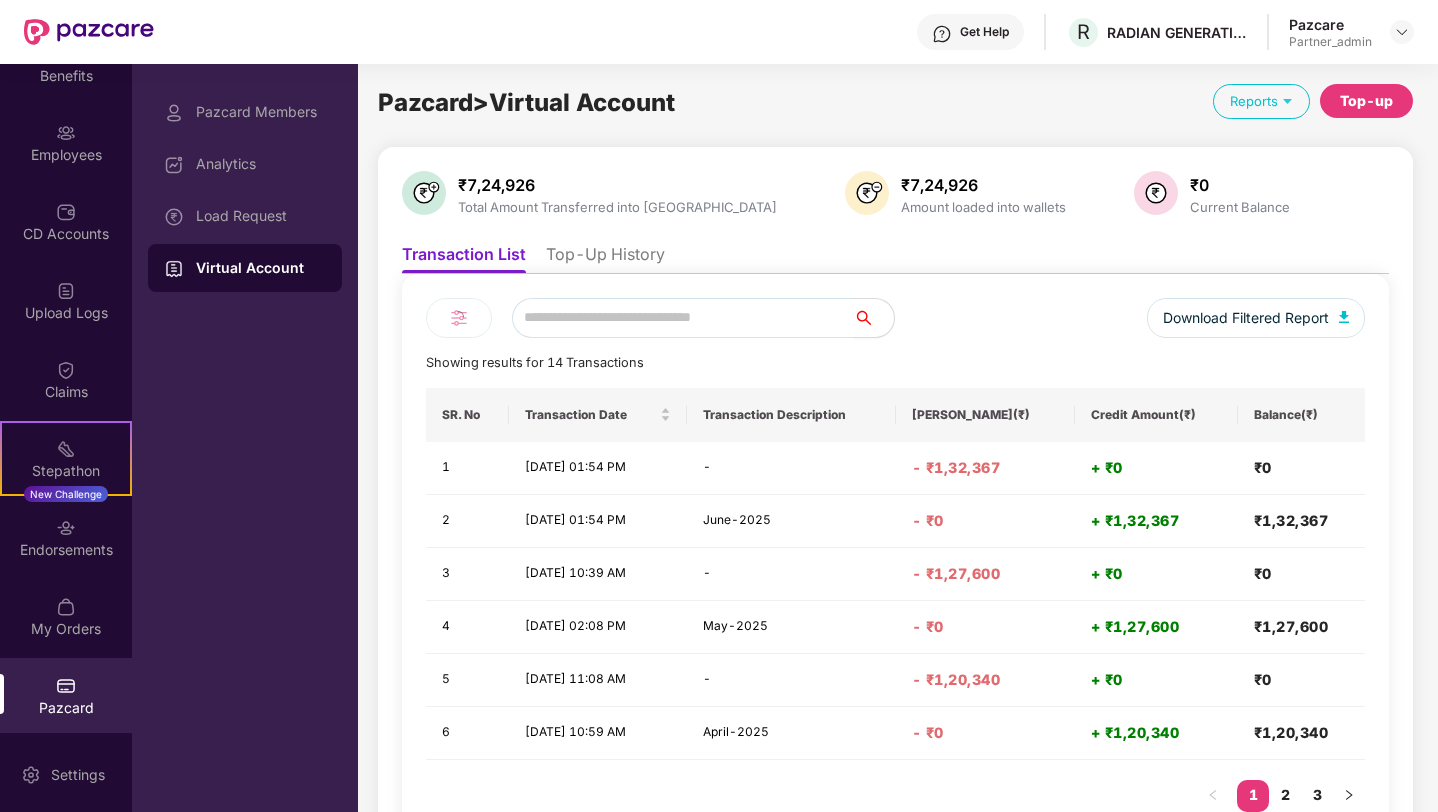 click on "Top-Up History" at bounding box center [605, 258] 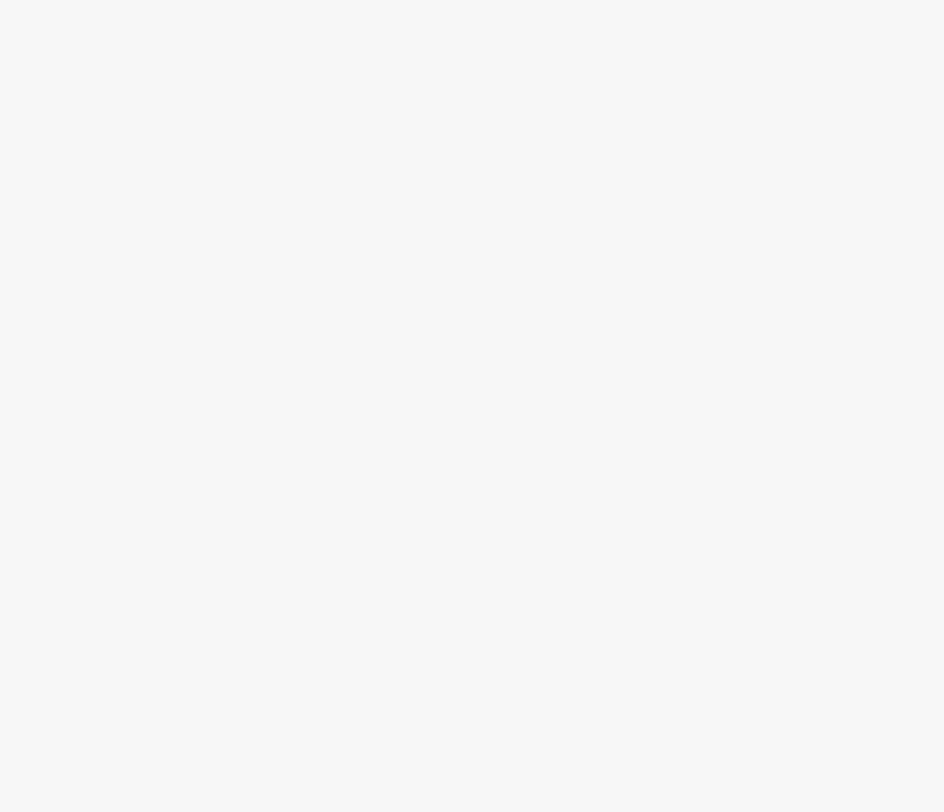 scroll, scrollTop: 0, scrollLeft: 0, axis: both 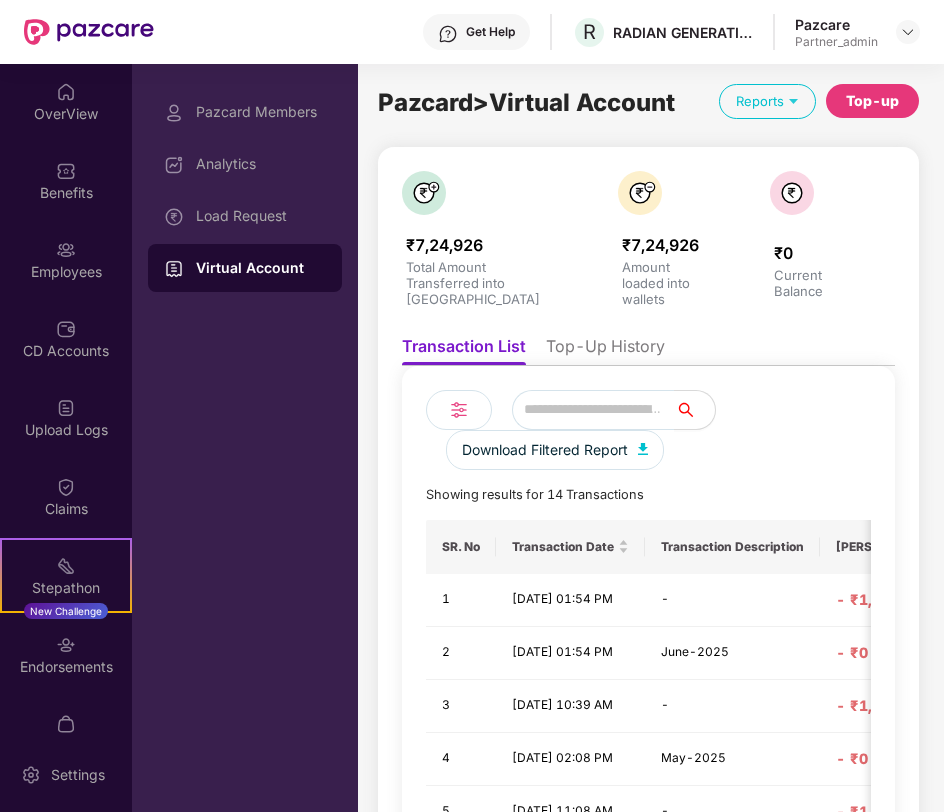click on "Top-Up History" at bounding box center [605, 350] 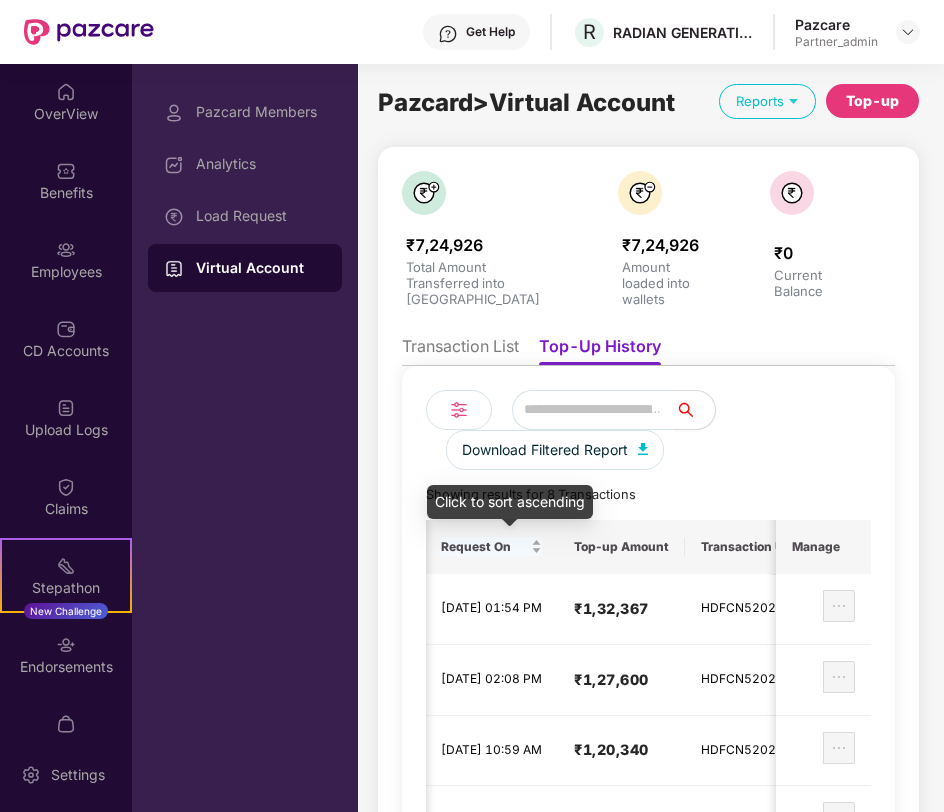 scroll, scrollTop: 0, scrollLeft: 0, axis: both 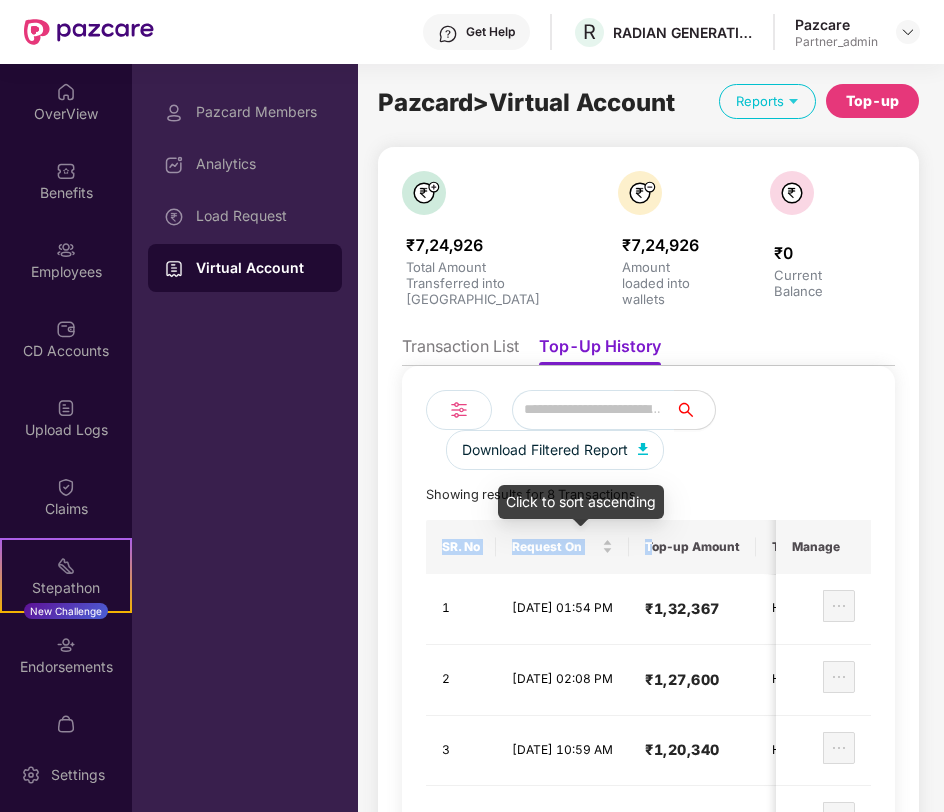 drag, startPoint x: 495, startPoint y: 538, endPoint x: 692, endPoint y: 549, distance: 197.30687 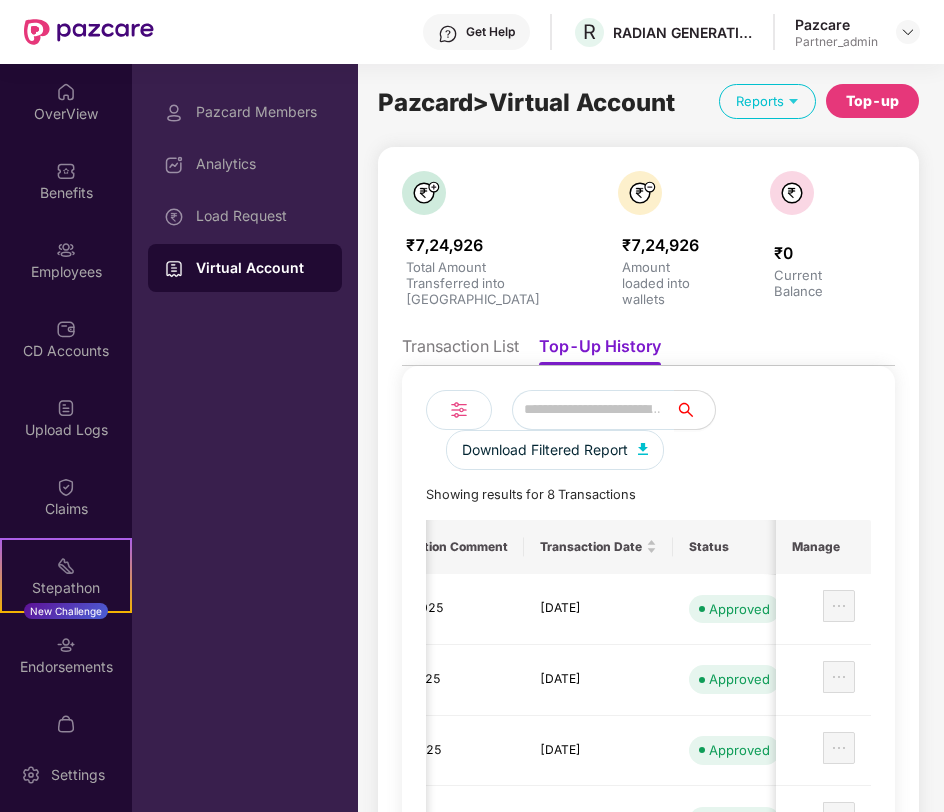 scroll, scrollTop: 0, scrollLeft: 788, axis: horizontal 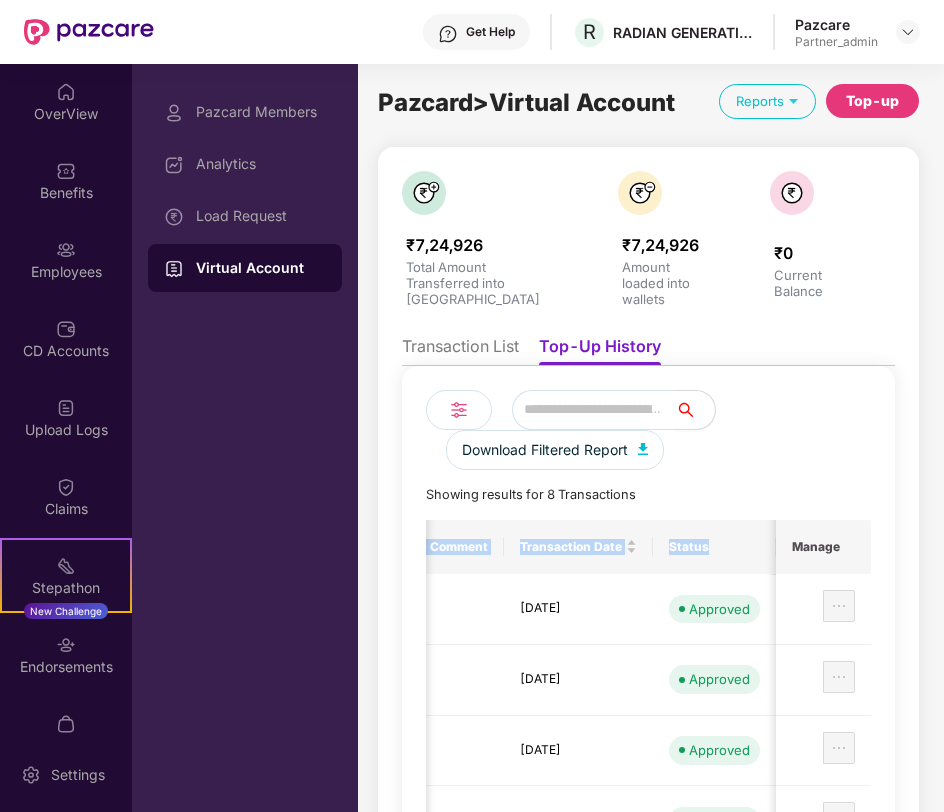click on "Status" at bounding box center (714, 547) 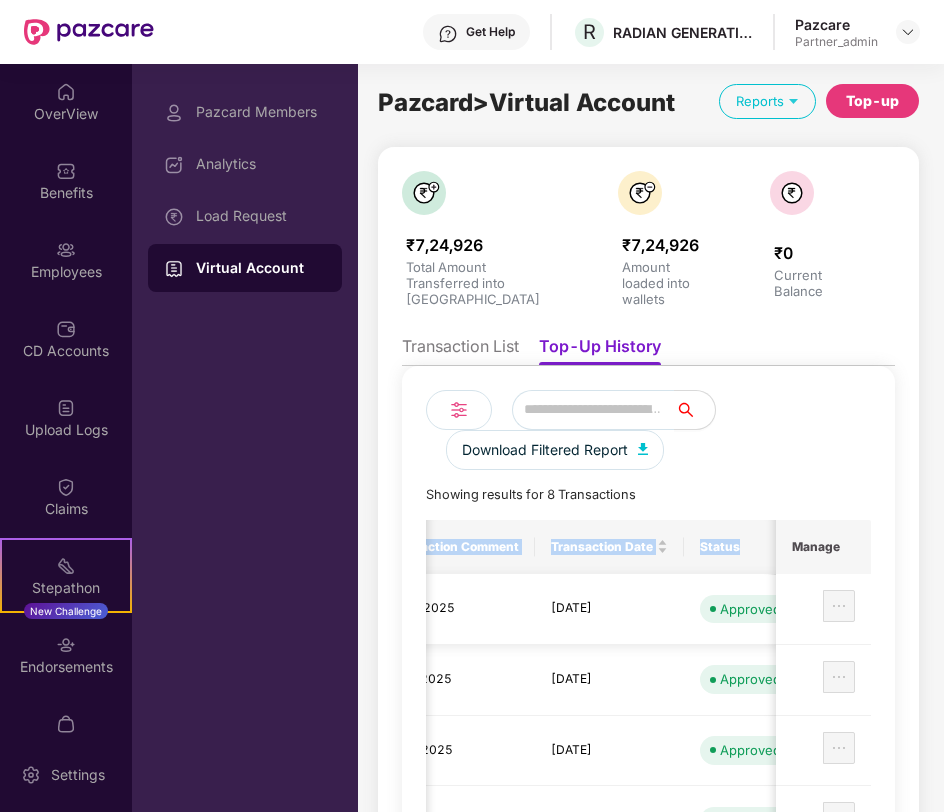scroll, scrollTop: 0, scrollLeft: 730, axis: horizontal 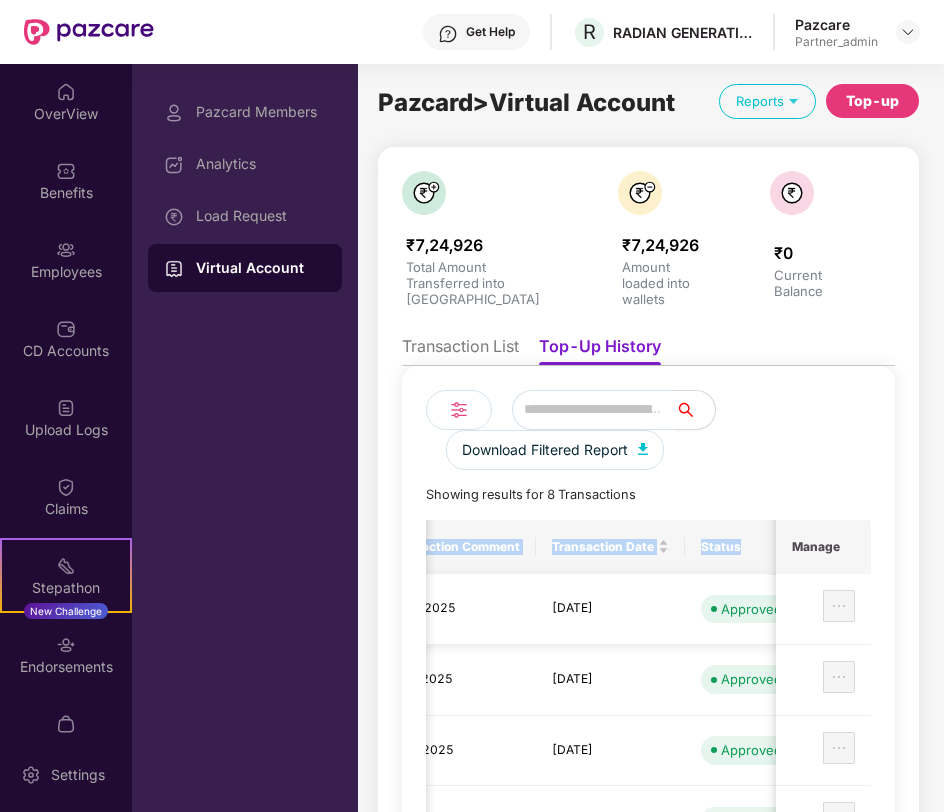 click on "28 Jun 2025" at bounding box center (610, 609) 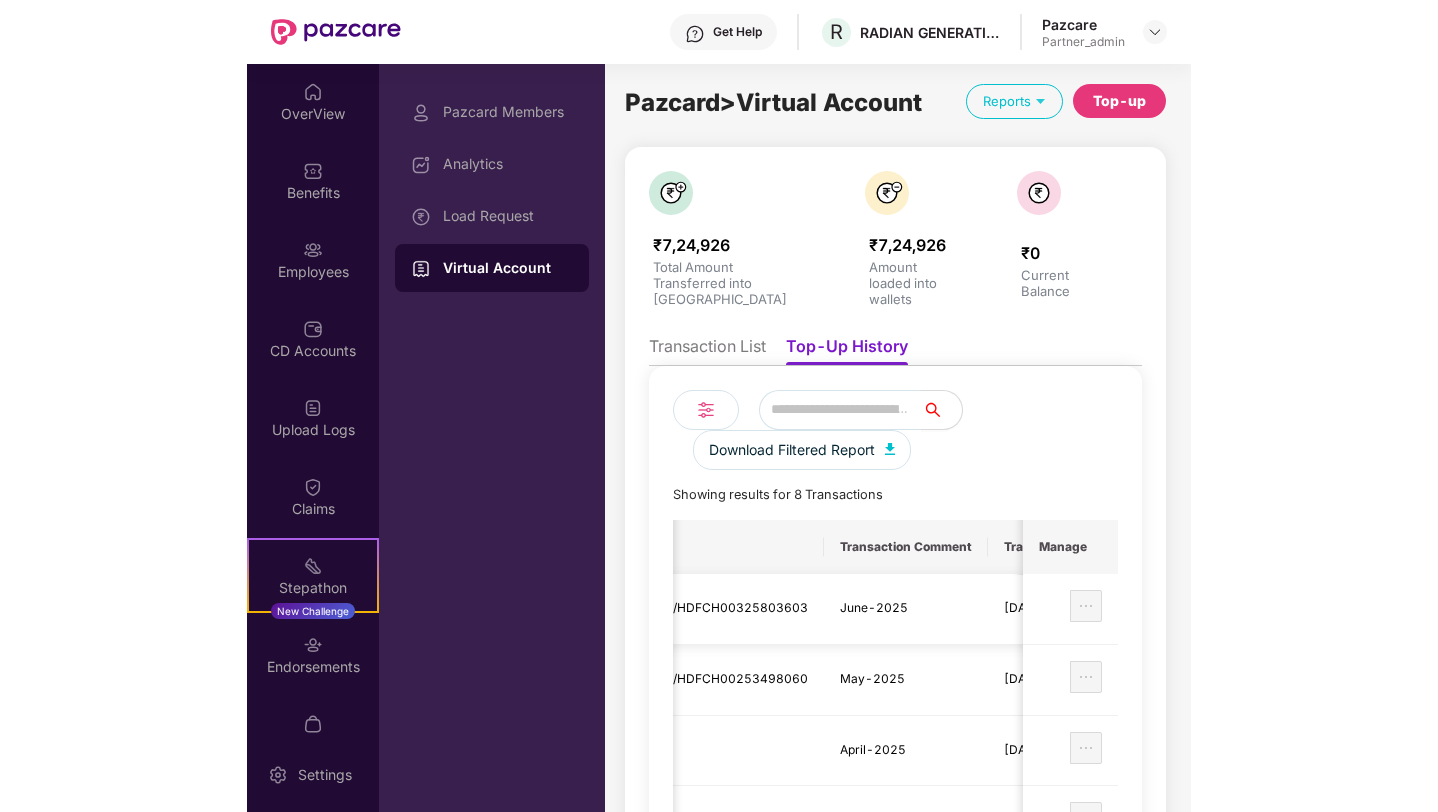 scroll, scrollTop: 0, scrollLeft: 522, axis: horizontal 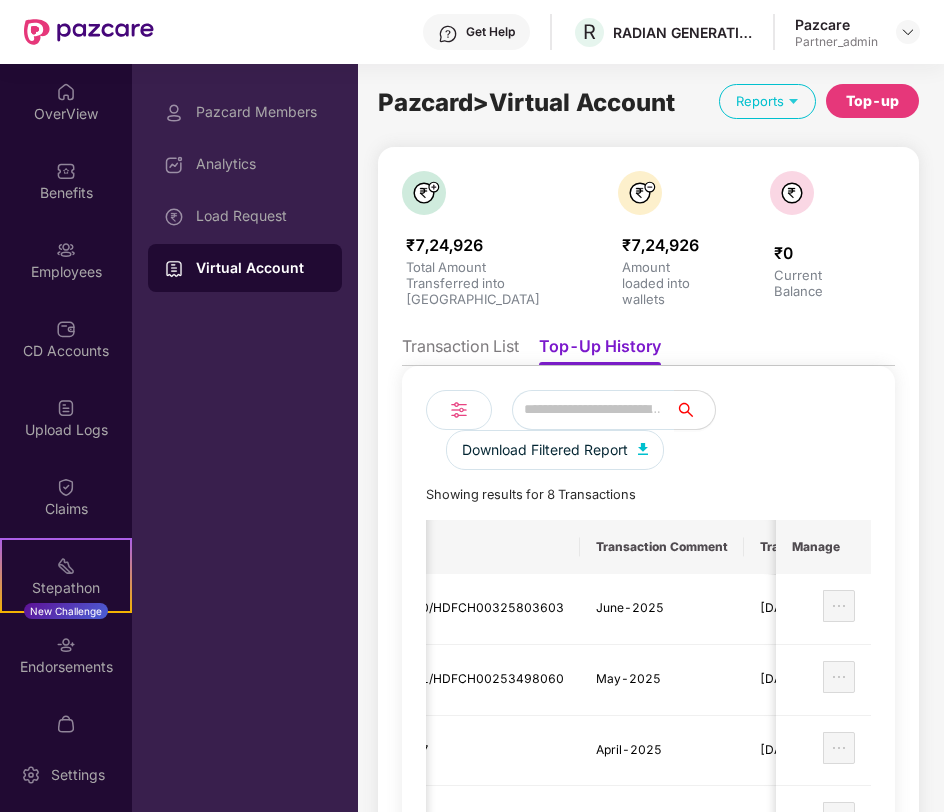 click on "Pazcard  >  Virtual Account Reports  Top-up ₹7,24,926 Total Amount Transferred into VA ₹7,24,926 Amount loaded into wallets ₹0 Current Balance Transaction List Top-Up History Download Filtered Report Showing results for 8 Transactions SR. No Request On Top-up Amount Transaction UTR Transaction Comment Transaction Date Status Manage                 1 30 Jun 2025, 01:54 PM   ₹1,32,367 HDFCN52025062817351160/HDFCH00325803603 June-2025 28 Jun 2025 Approved 2 23 May 2025, 02:08 PM   ₹1,27,600 HDFCN52025052146797171/HDFCH00253498060 May-2025 21 May 2025 Approved 3 25 Apr 2025, 10:59 AM   ₹1,20,340 HDFCN52025042392692277 April-2025 23 Apr 2025 Approved 4 28 Mar 2025, 12:39 PM   ₹1,13,619 HDFCN52025032637758152 March-2025 26 Mar 2025 Approved 5 07 Mar 2025, 11:31 AM   ₹4,761 HDFCN52025030699217822 February-2025 (2) 06 Mar 2025 Approved 6 07 Mar 2025, 11:31 AM   ₹13,123 HDFCN52025030699389447 February-2025 (1) 06 Mar 2025 Approved 1 2" at bounding box center [648, 435] 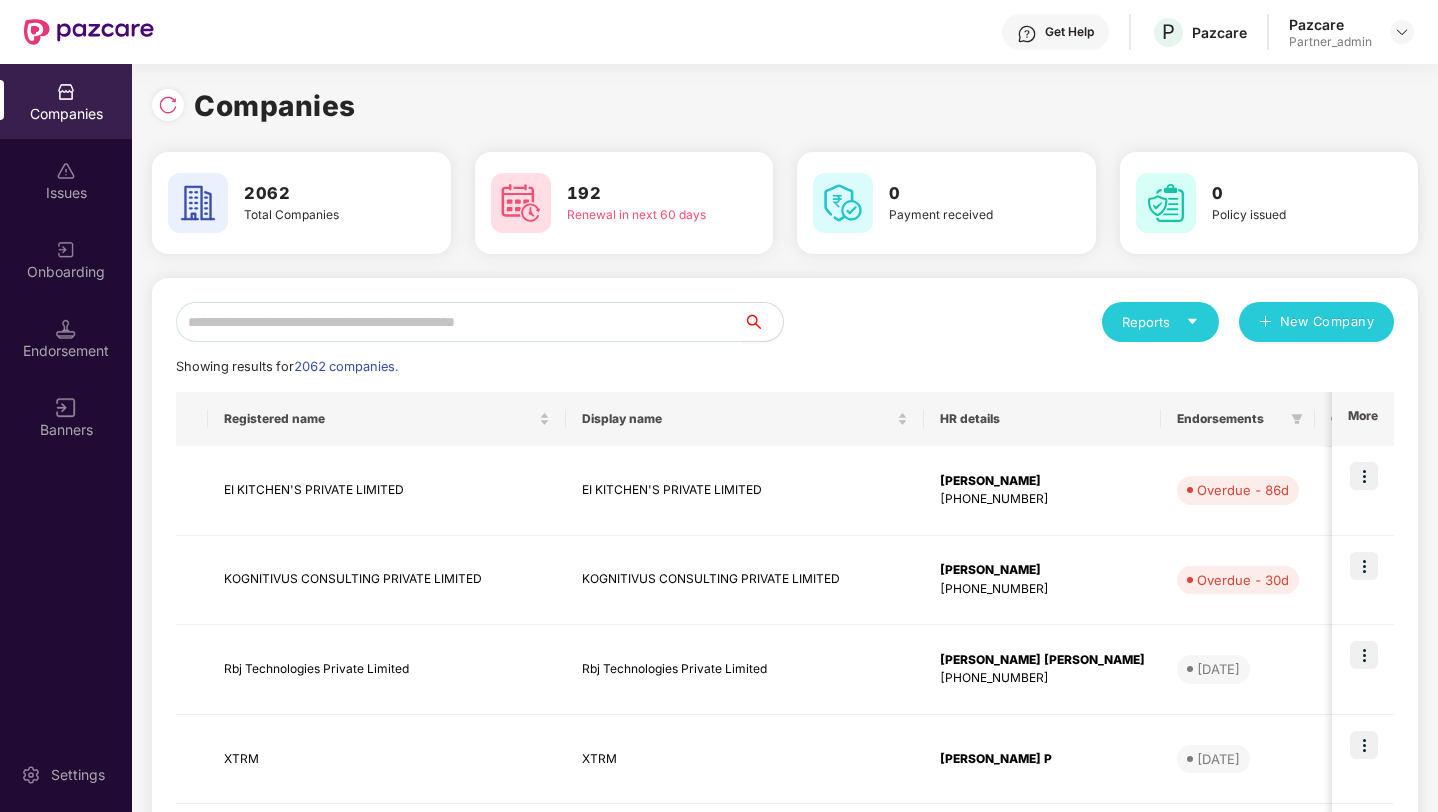click at bounding box center (459, 322) 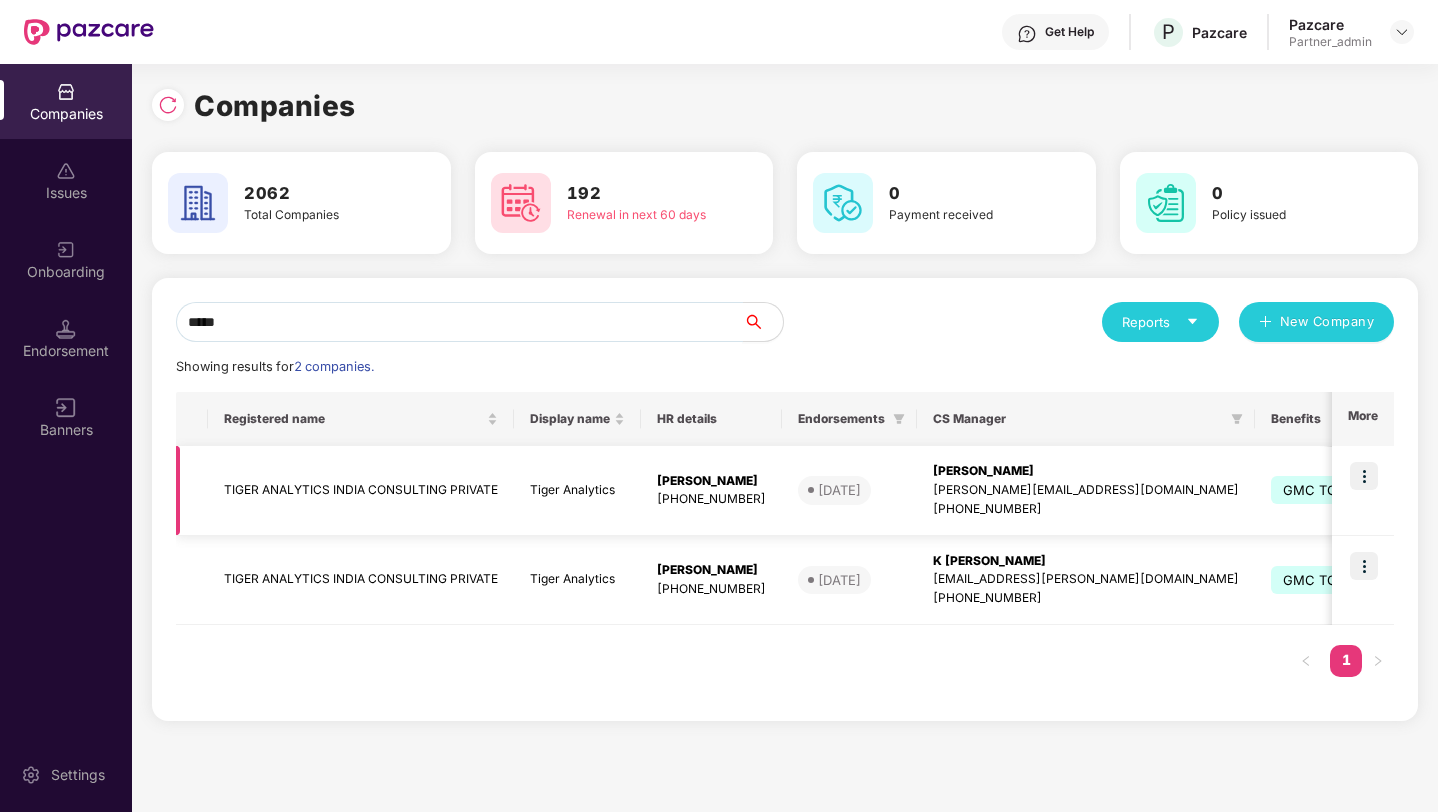 type on "*****" 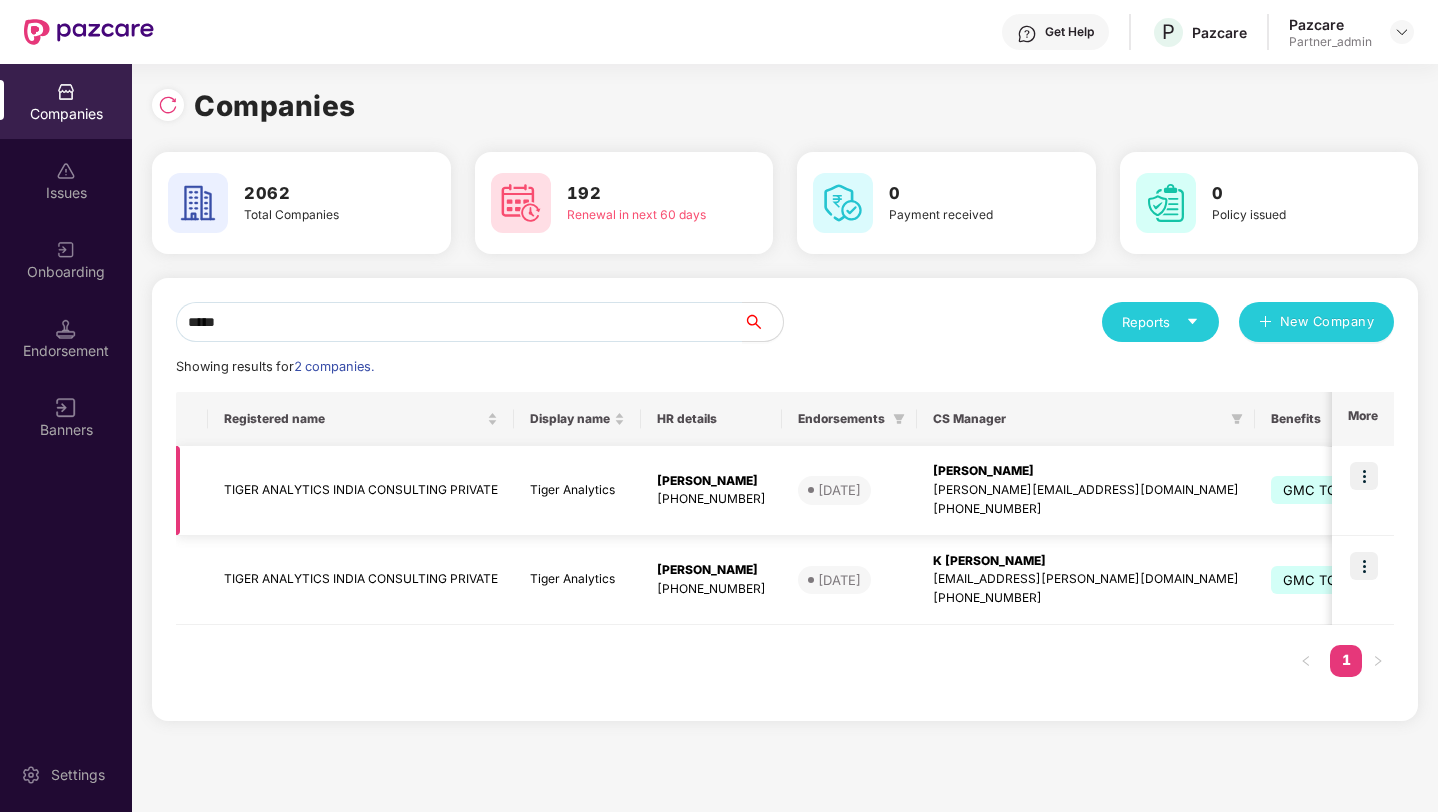 click at bounding box center [1364, 476] 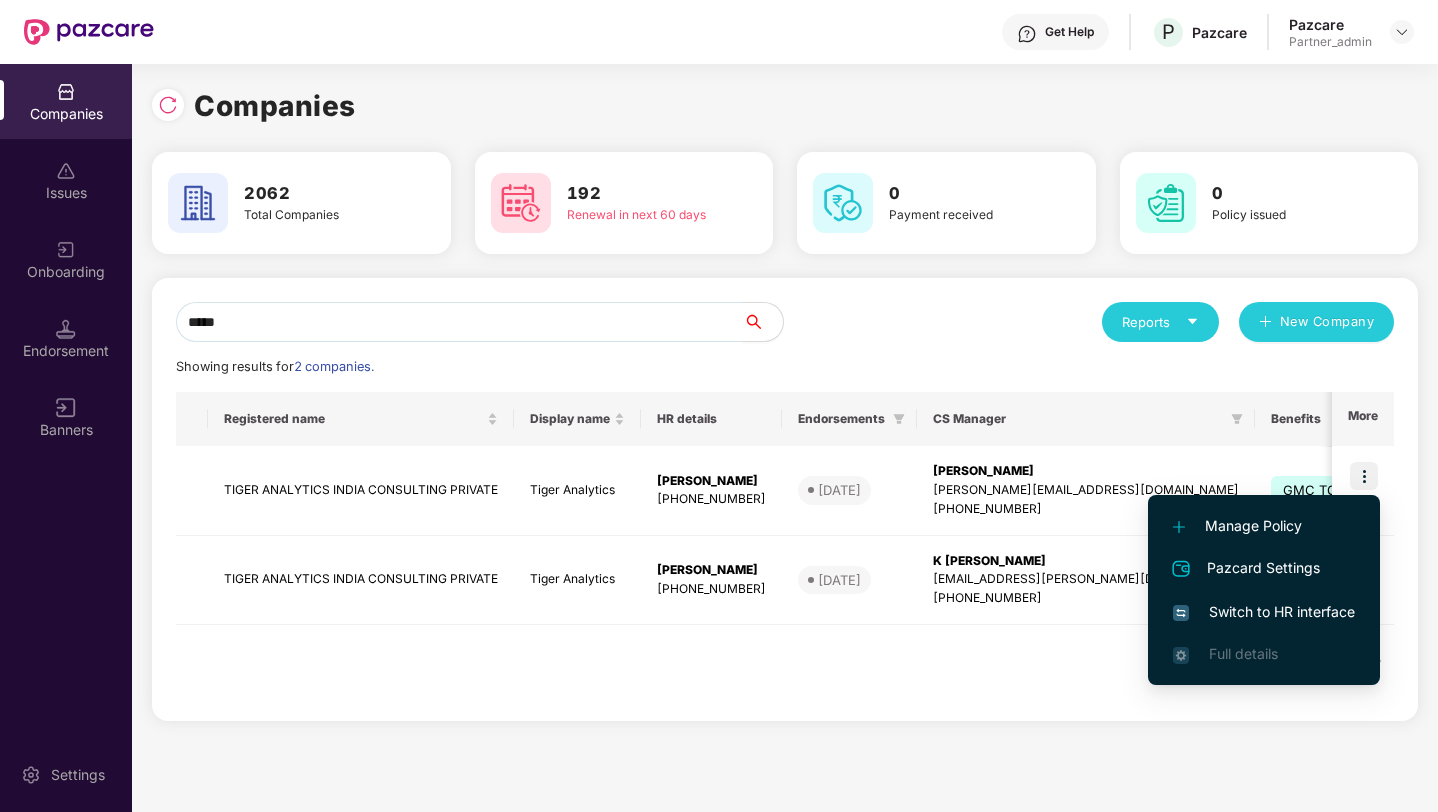 click on "Switch to HR interface" at bounding box center [1264, 612] 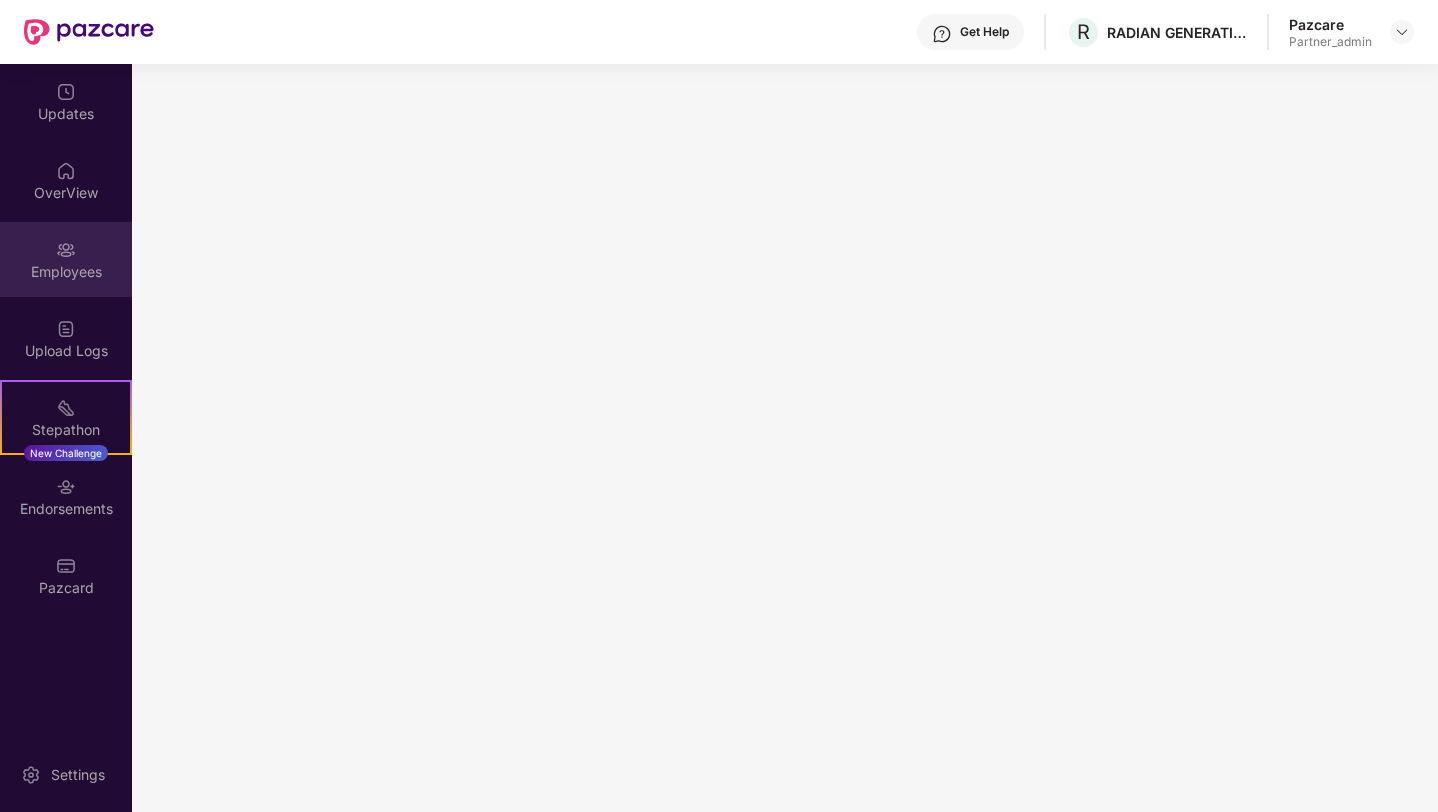 click on "Employees" at bounding box center [66, 259] 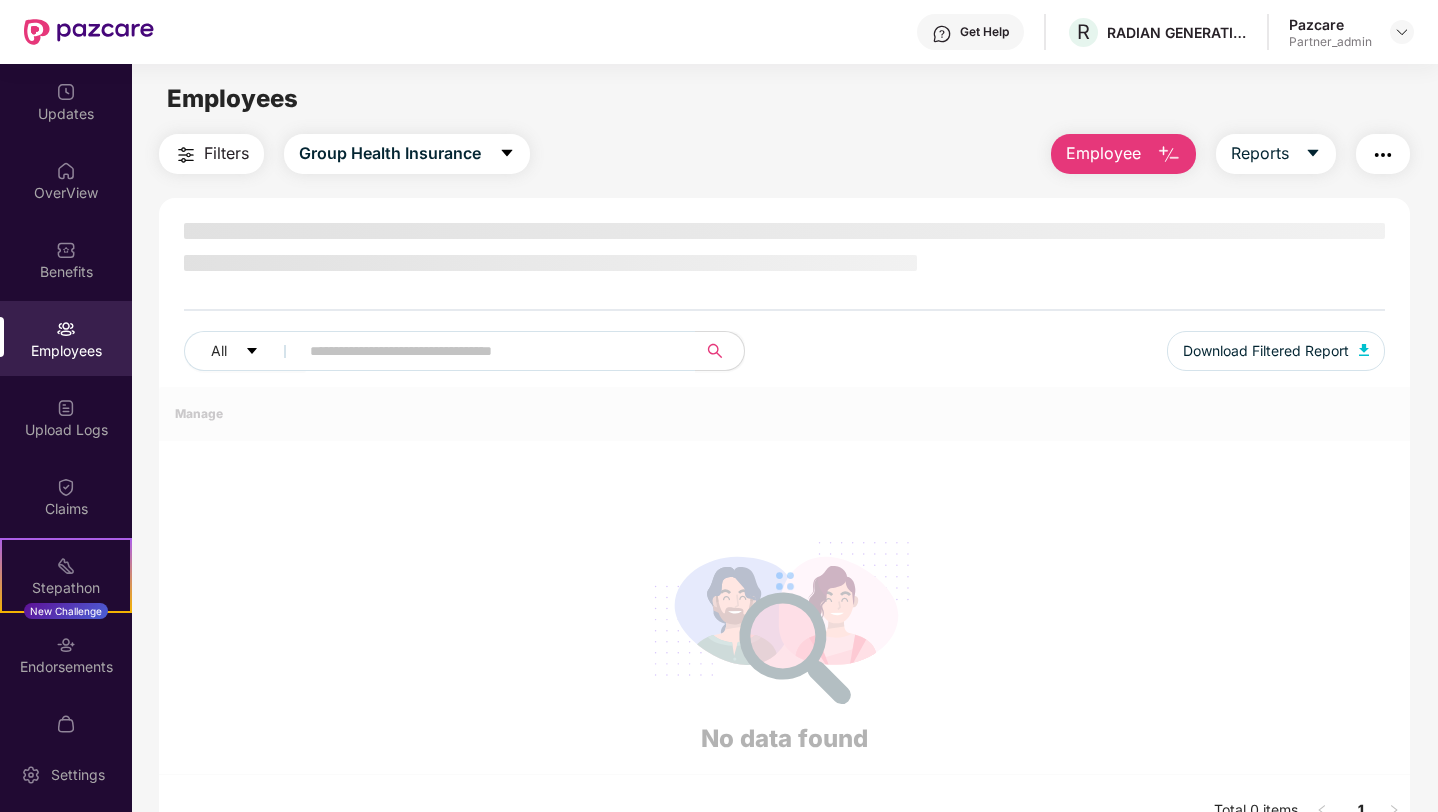 click on "Employee" at bounding box center (1123, 154) 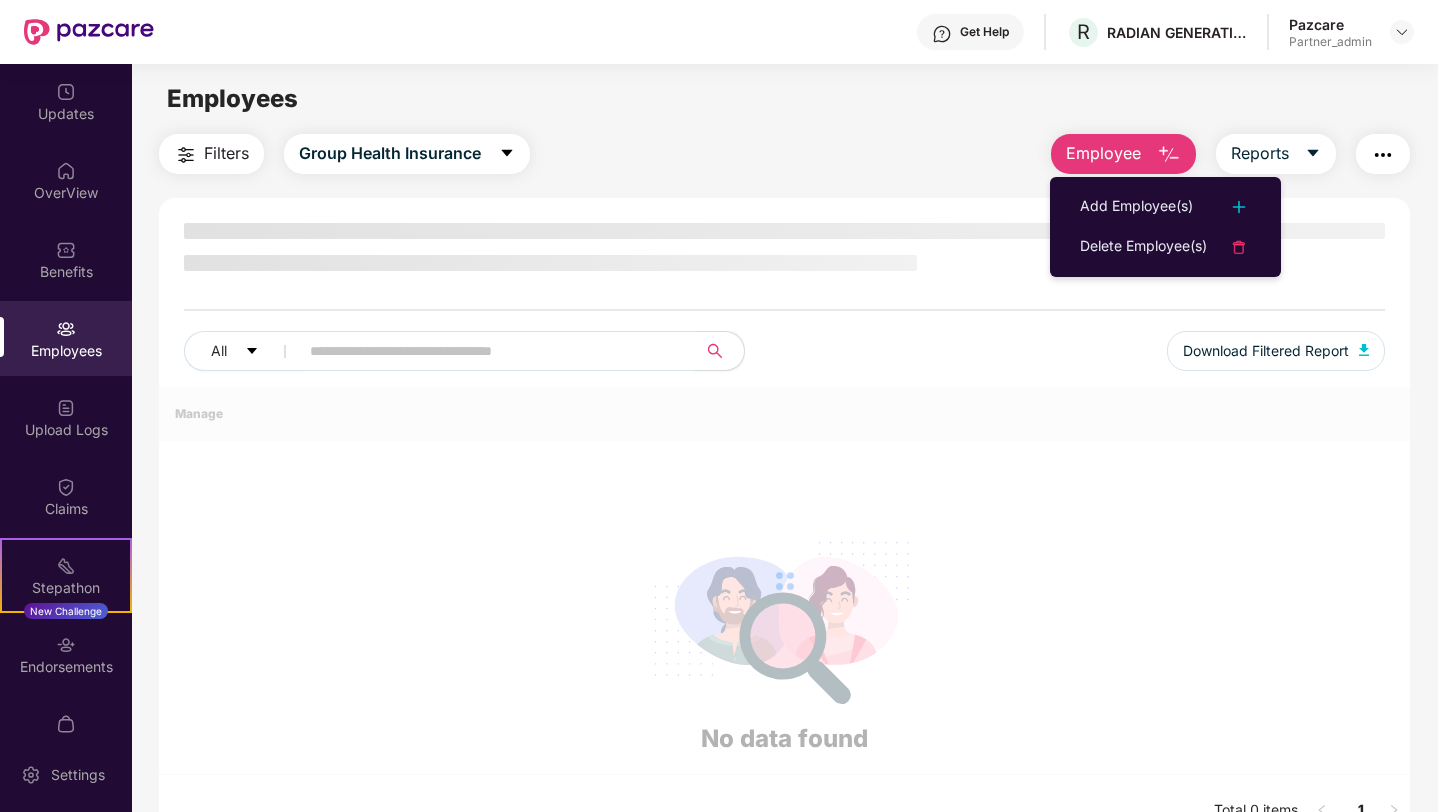 click on "Add Employee(s) Delete Employee(s)" at bounding box center [1165, 227] 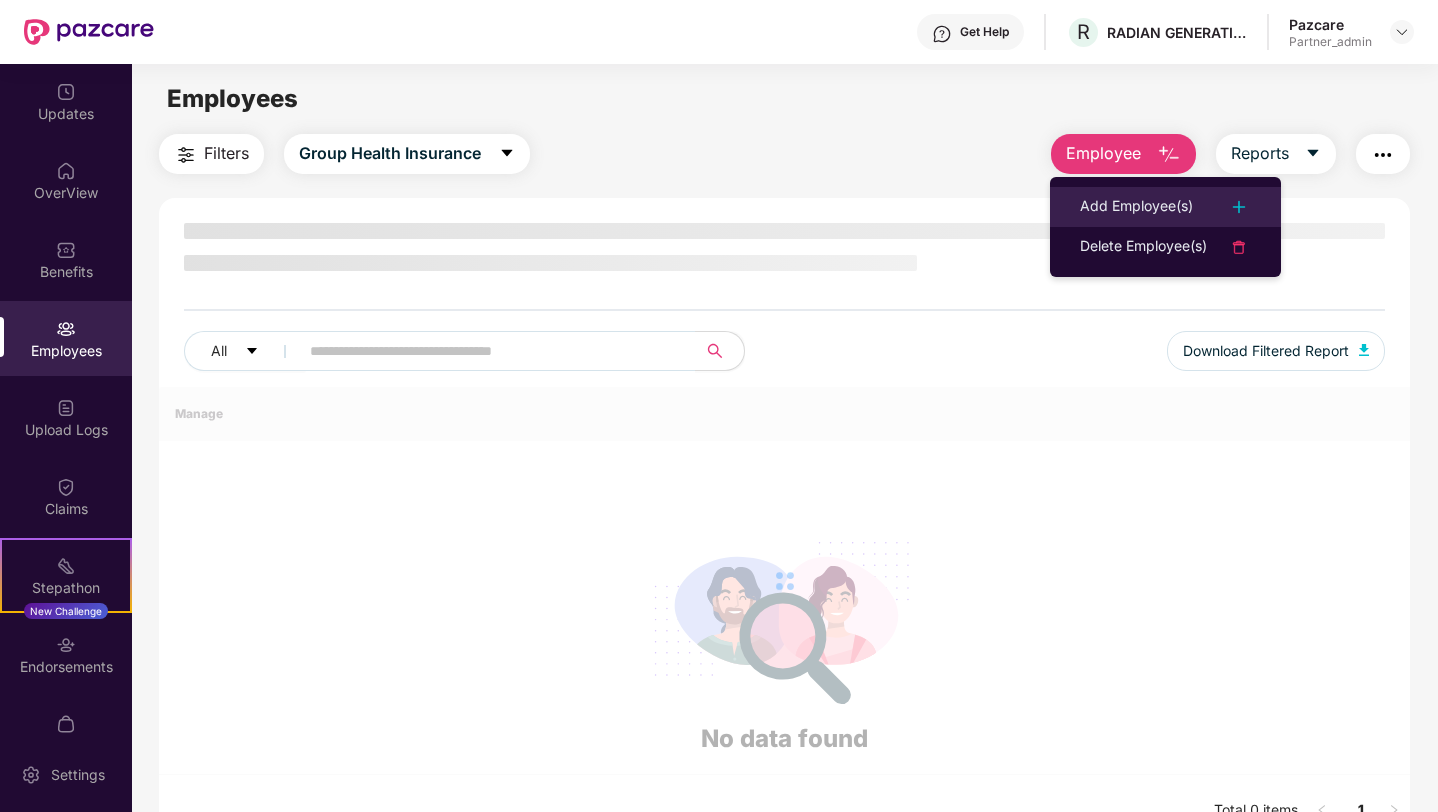 click on "Add Employee(s)" at bounding box center [1136, 207] 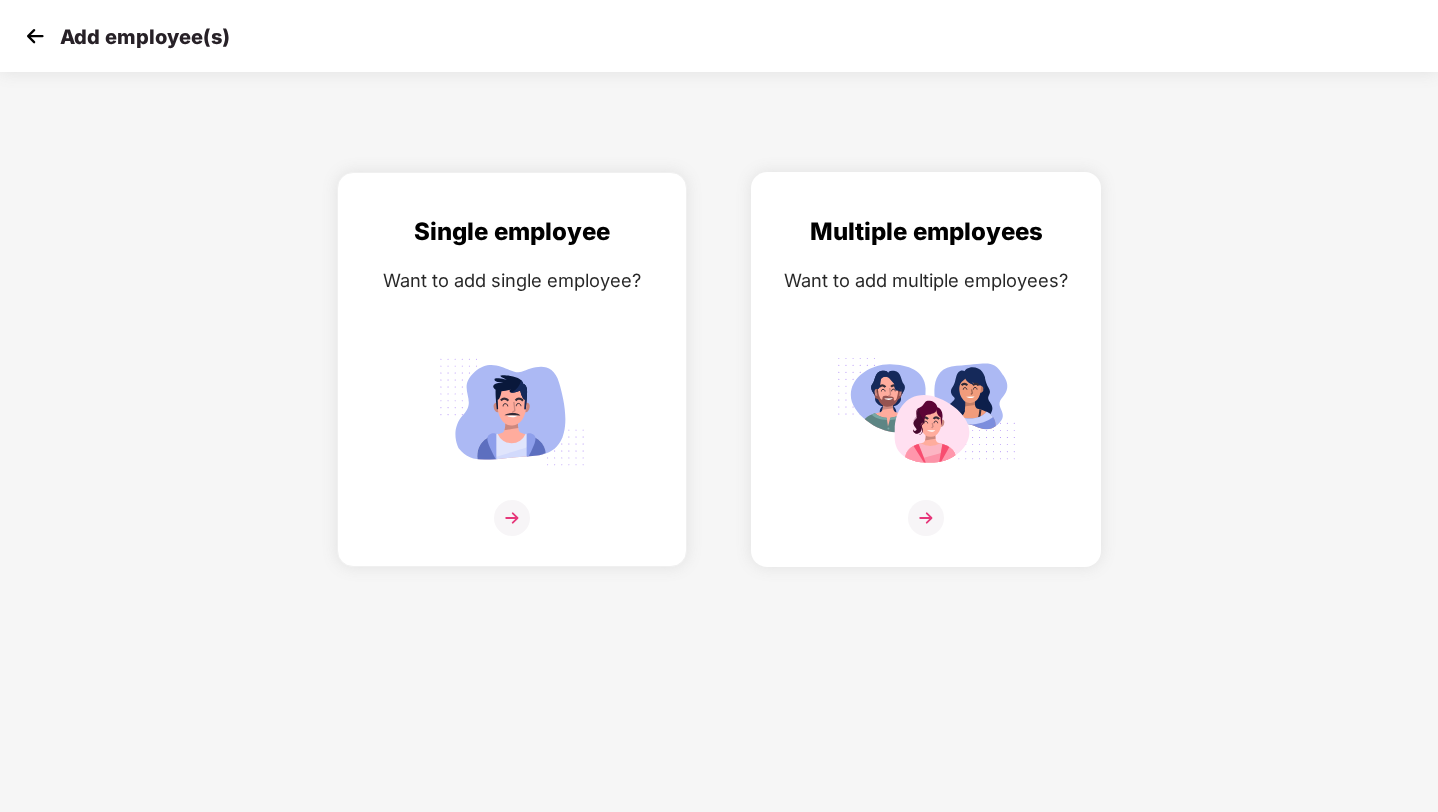 click on "Multiple employees Want to add multiple employees?" at bounding box center [926, 387] 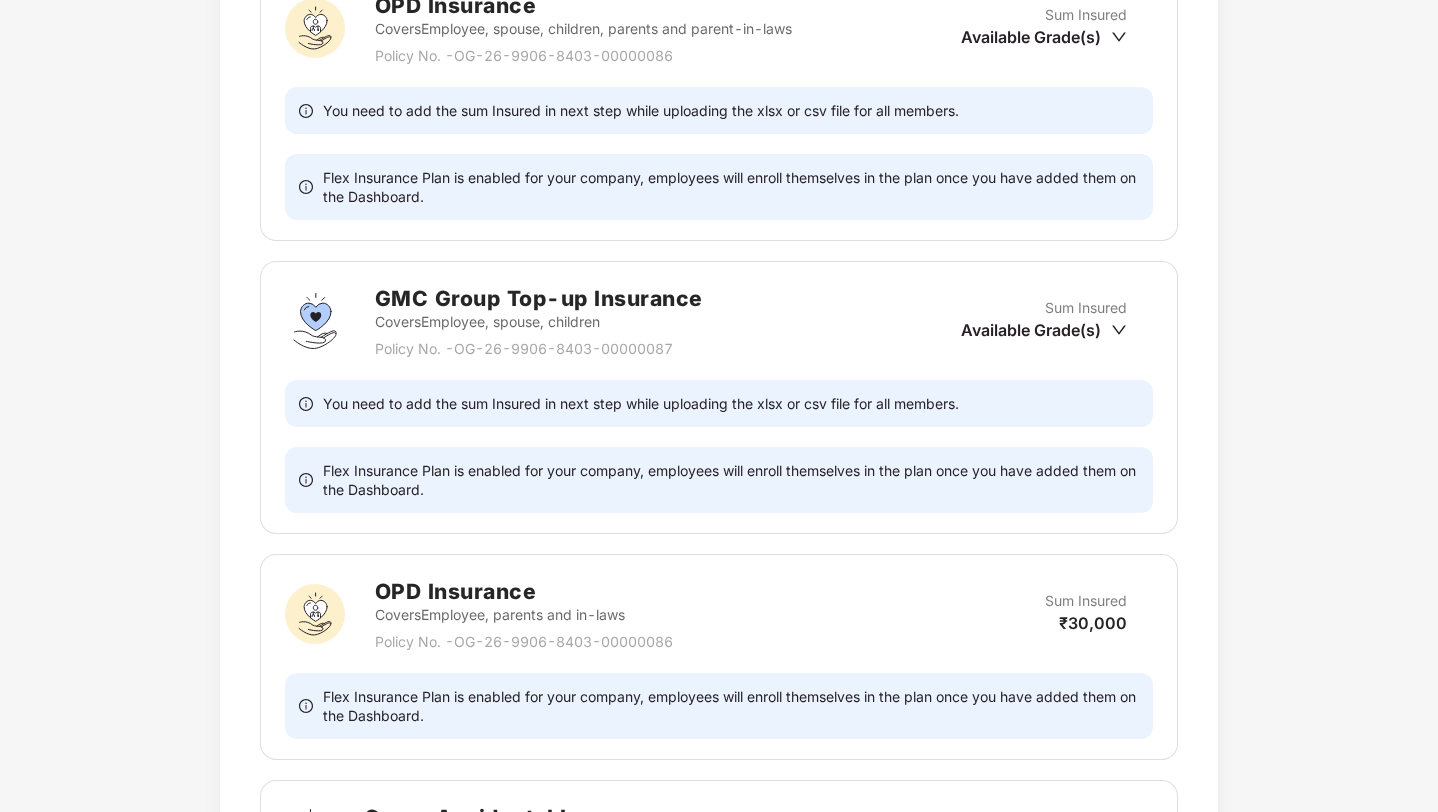 scroll, scrollTop: 2228, scrollLeft: 0, axis: vertical 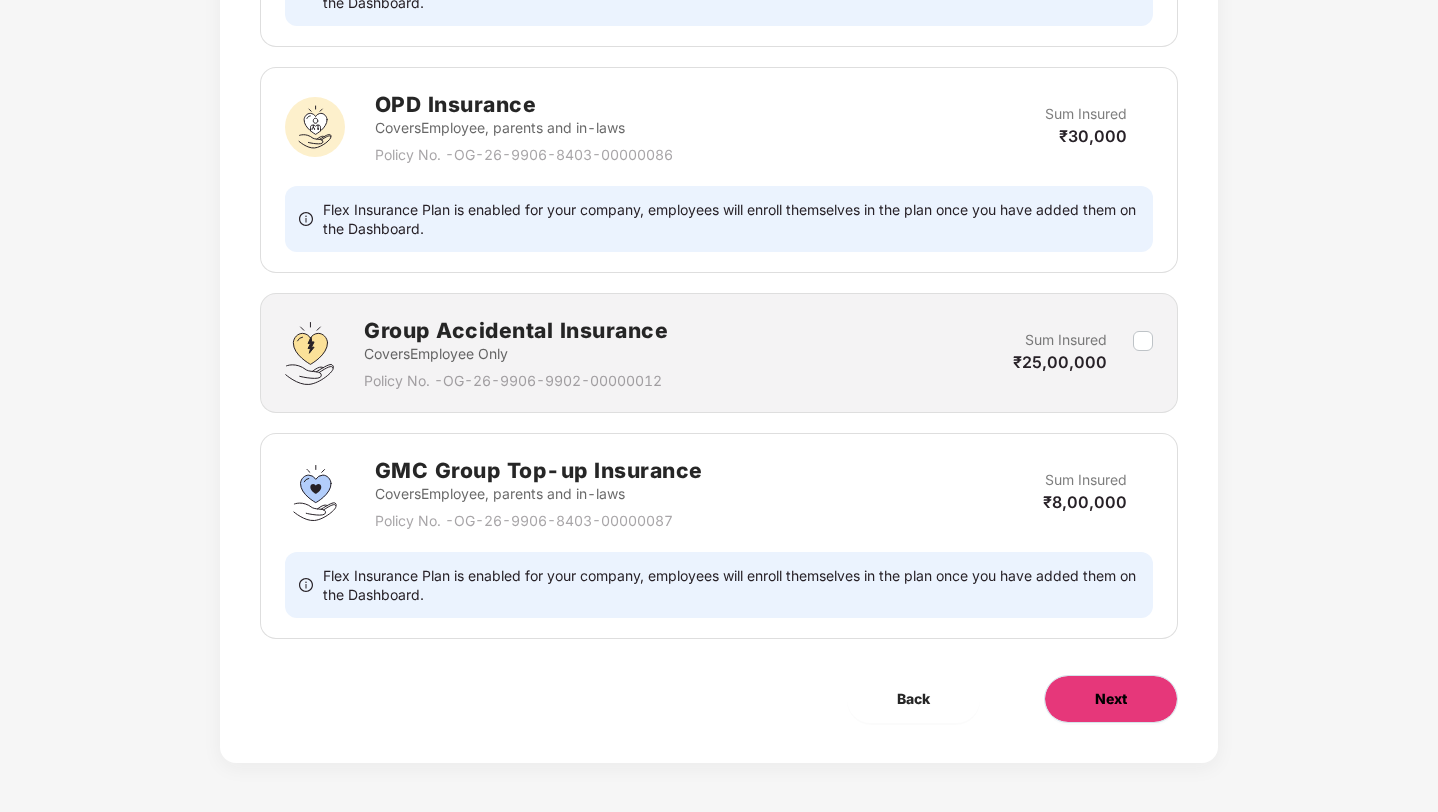 click on "Next" at bounding box center (1111, 699) 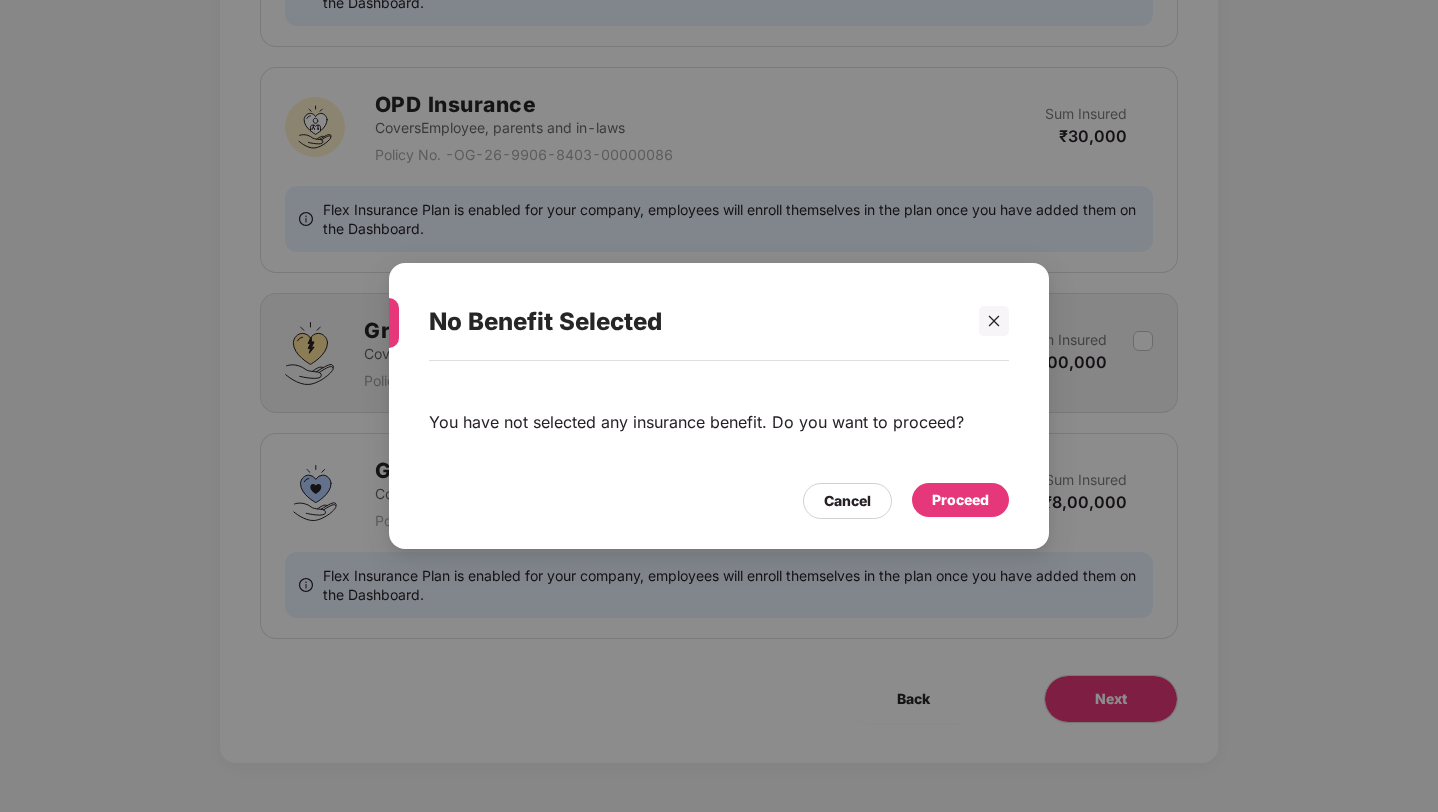 click on "Proceed" at bounding box center [960, 500] 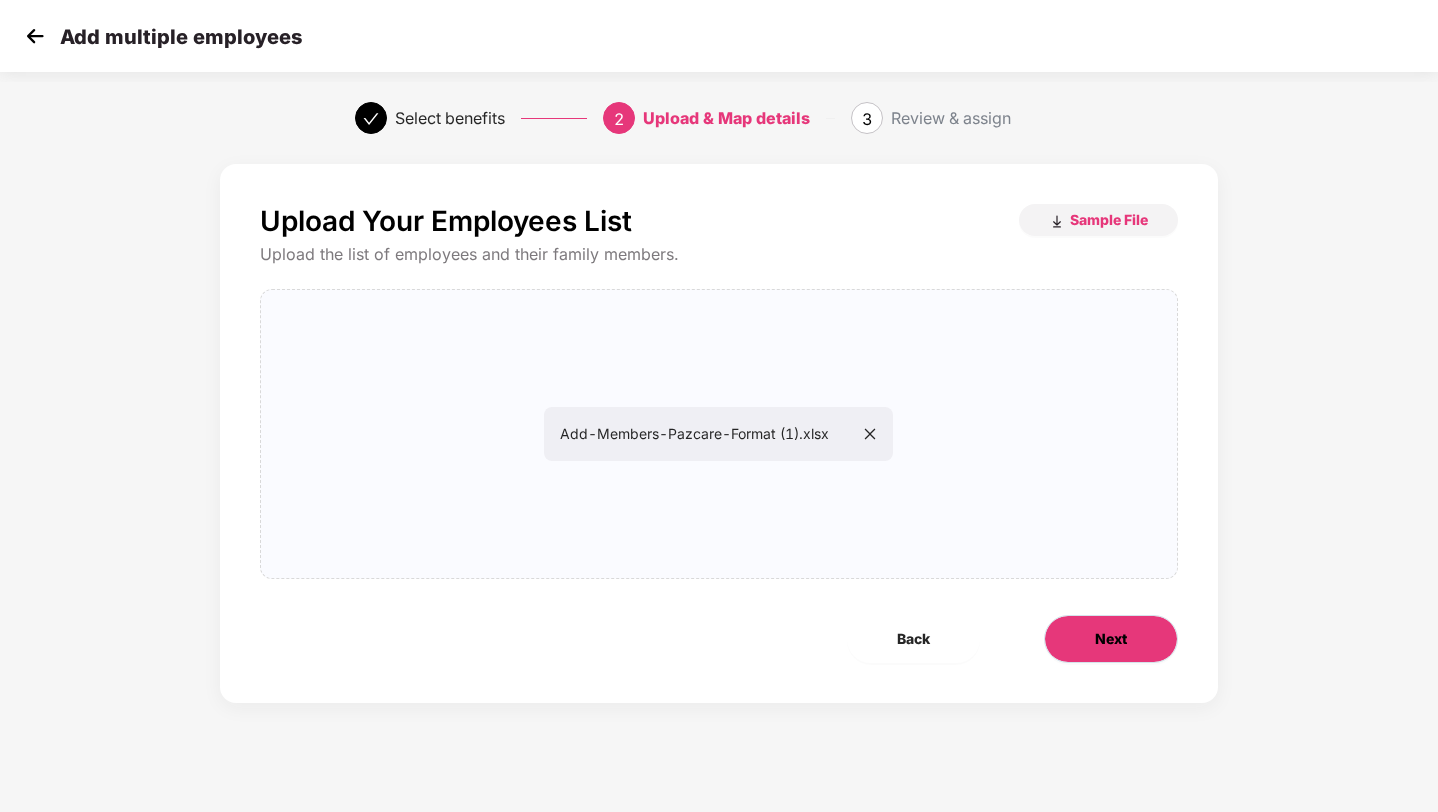 click on "Next" at bounding box center [1111, 639] 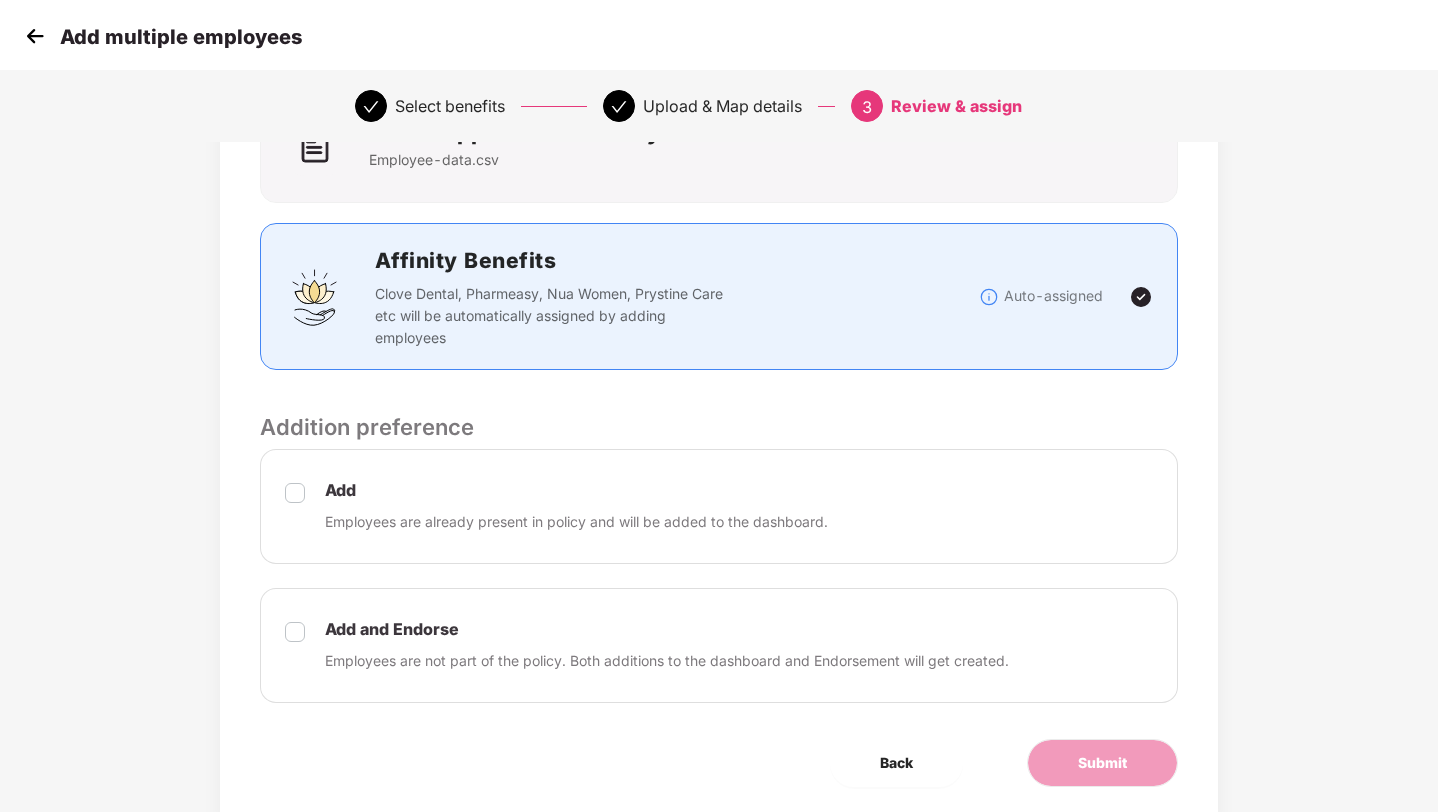 scroll, scrollTop: 249, scrollLeft: 0, axis: vertical 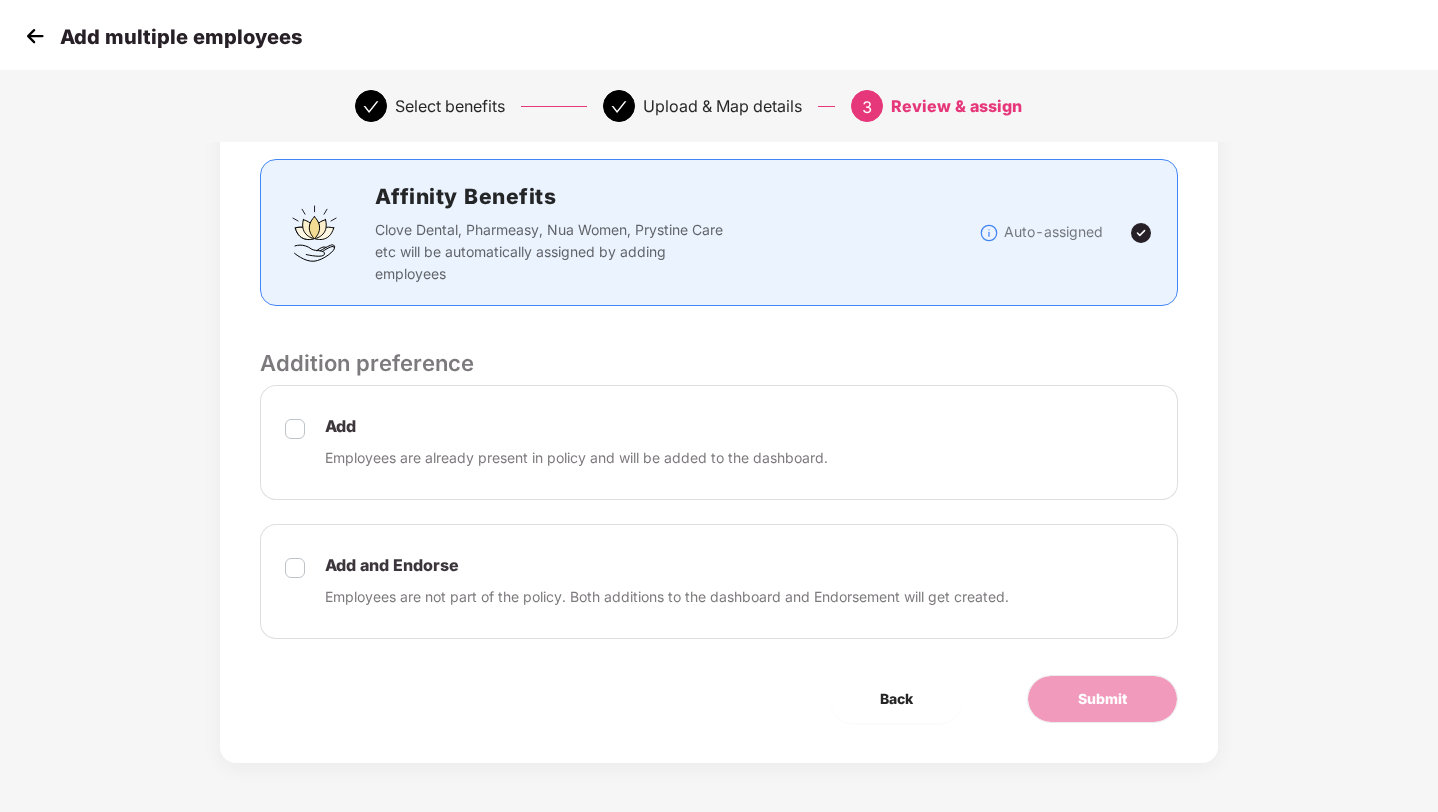 click on "Add and Endorse Employees are not part of the policy. Both additions to the dashboard and Endorsement will get created." at bounding box center (719, 581) 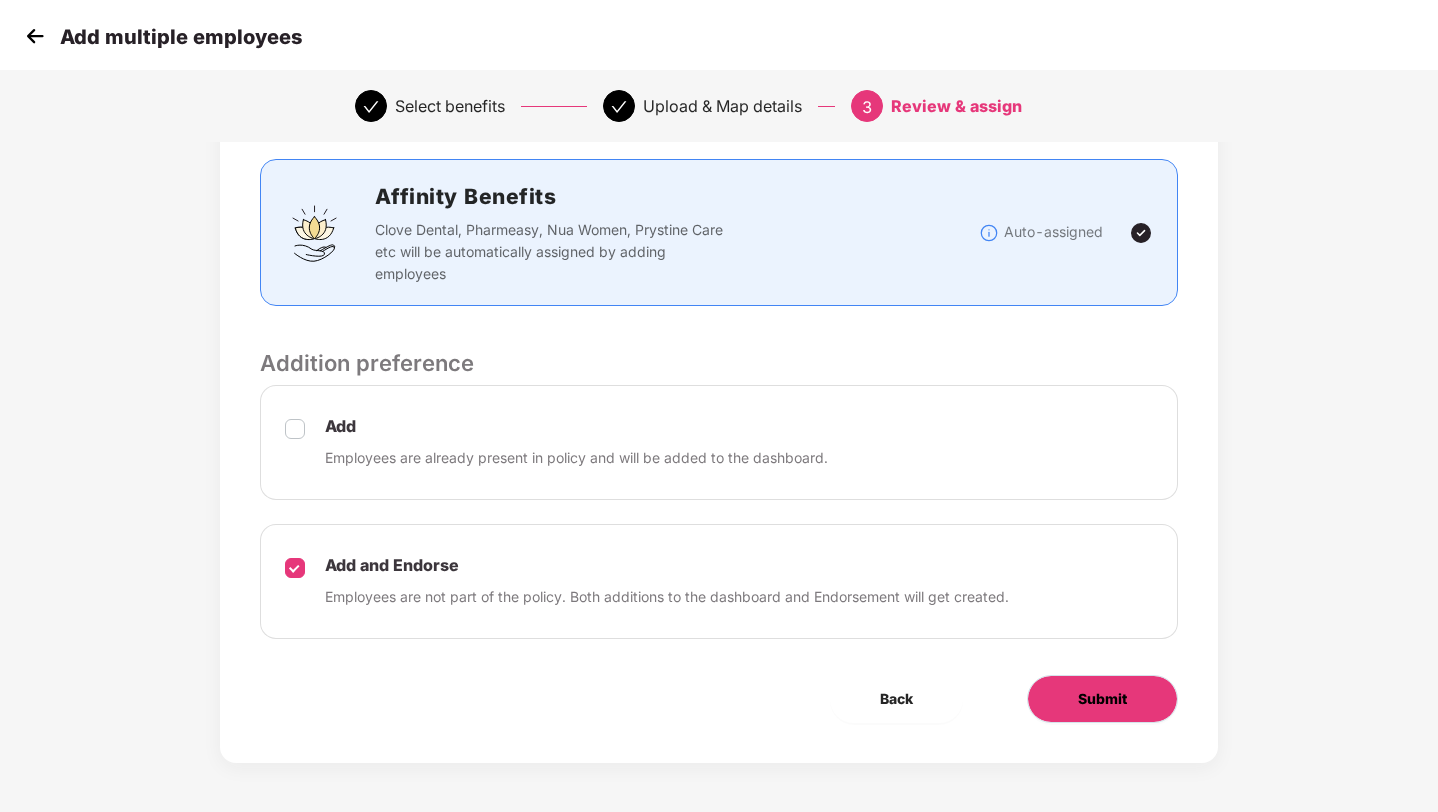 click on "Submit" at bounding box center (1102, 699) 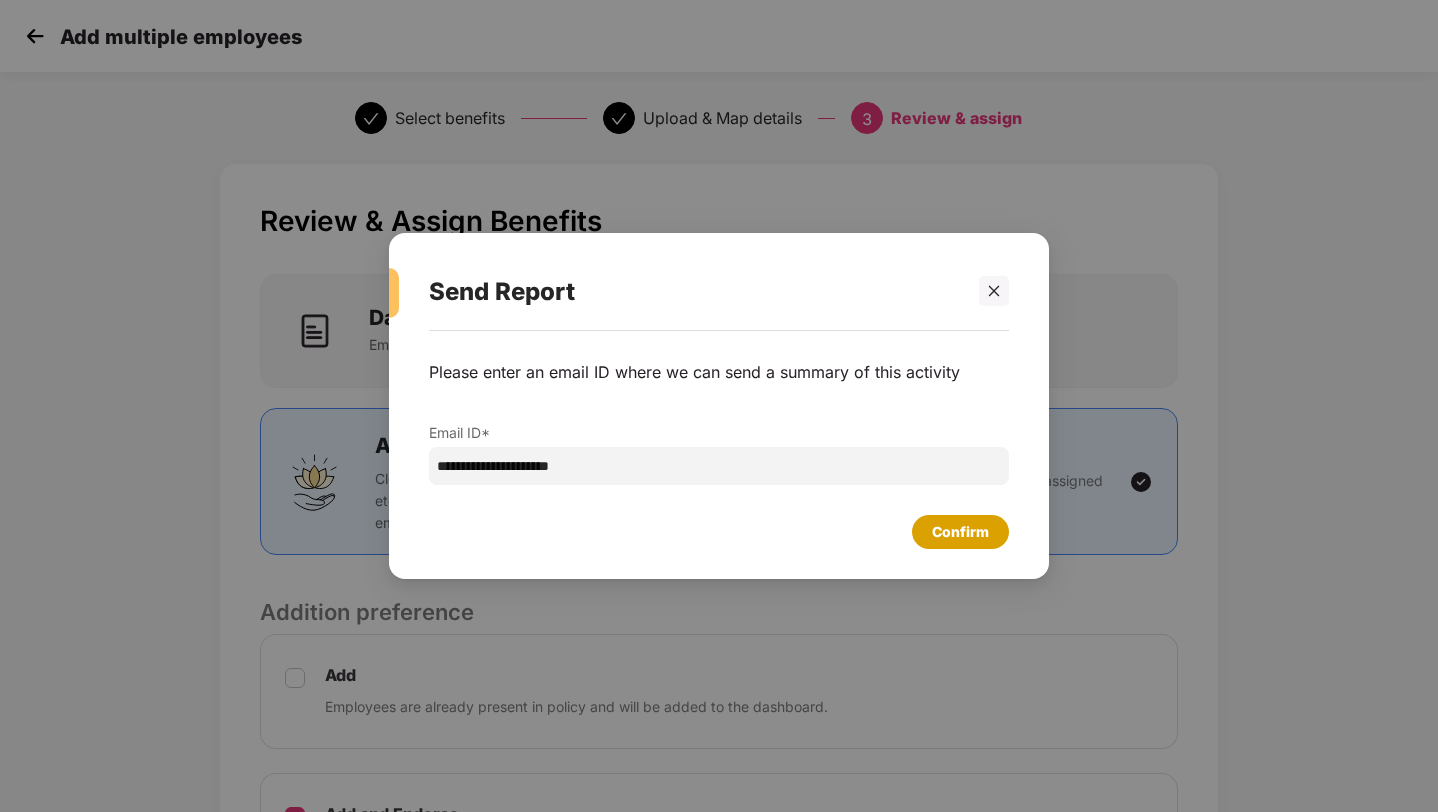 click on "Confirm" at bounding box center [960, 532] 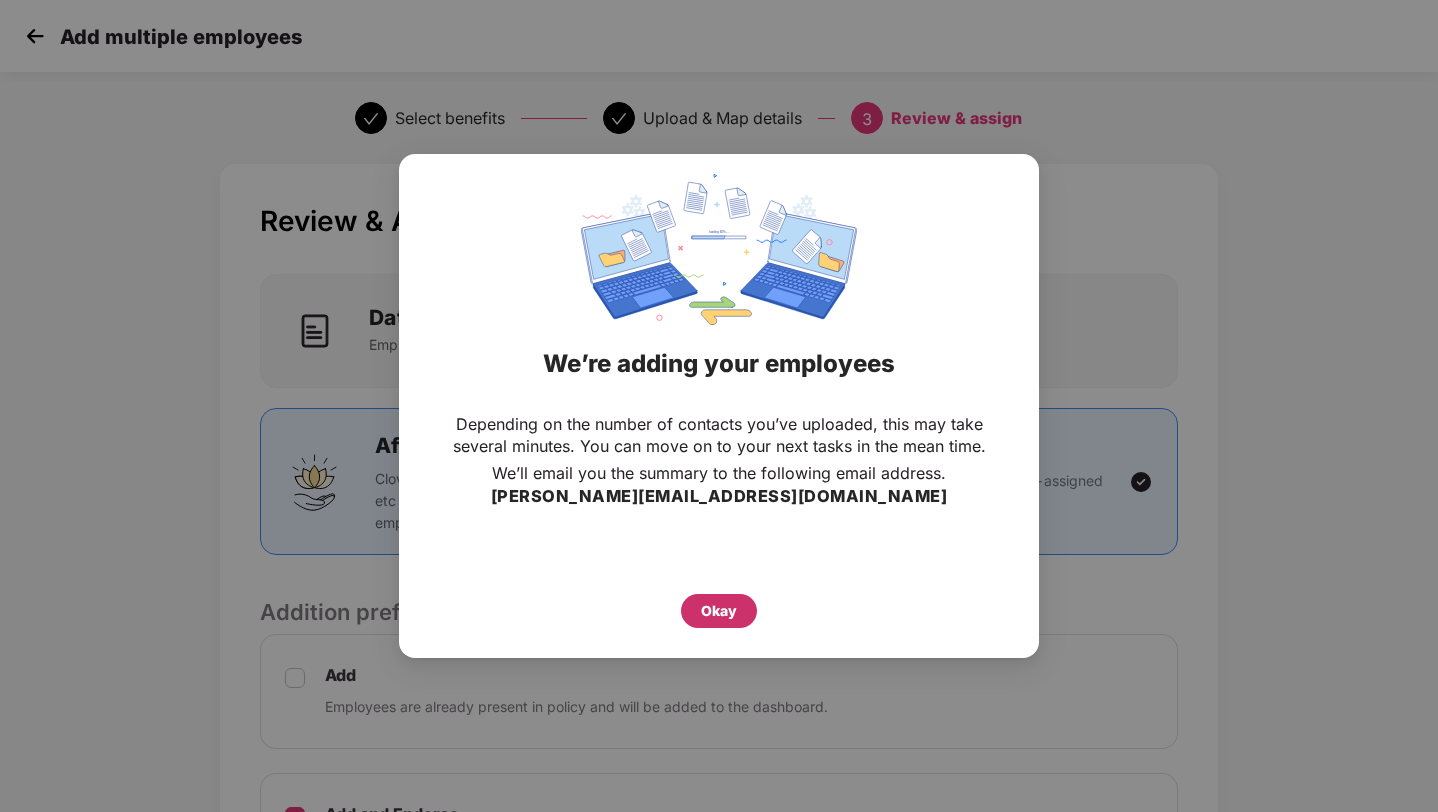 click on "Depending on the number of contacts you’ve uploaded, this may take several minutes. You can move on to your next tasks in the mean time. We’ll email you the summary to the following email address. srujan-ext@pazcare.com Okay" at bounding box center [719, 521] 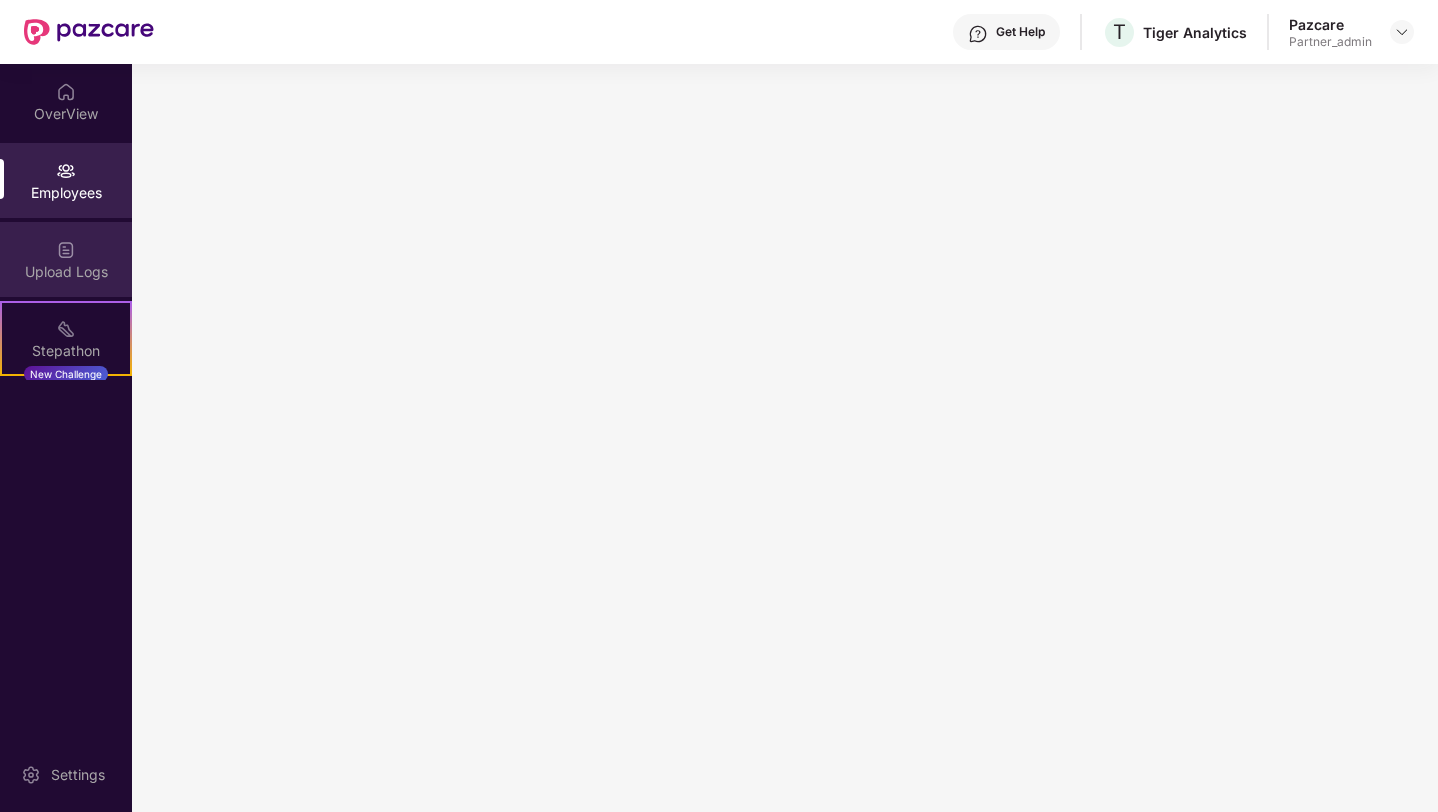 click on "Upload Logs" at bounding box center (66, 272) 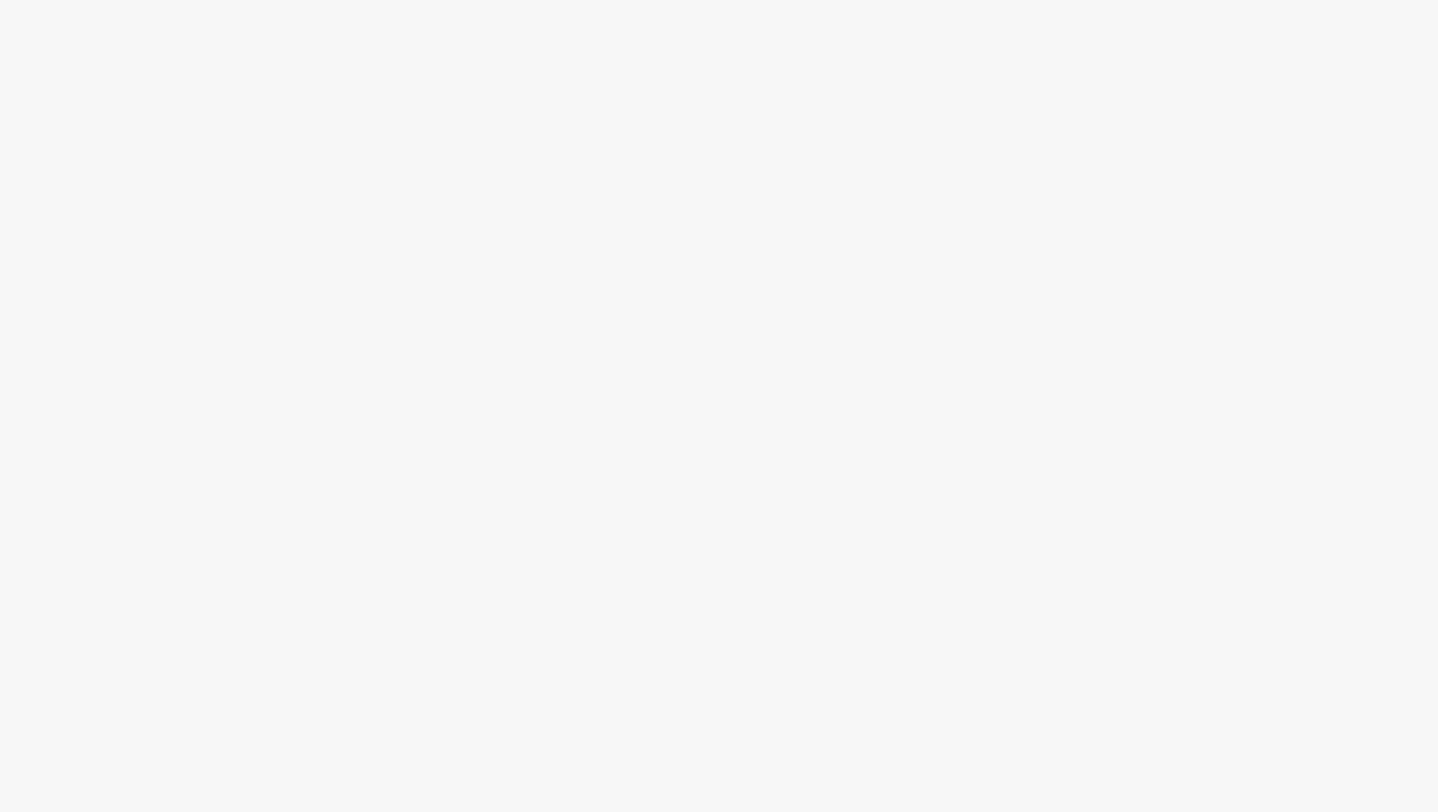 scroll, scrollTop: 0, scrollLeft: 0, axis: both 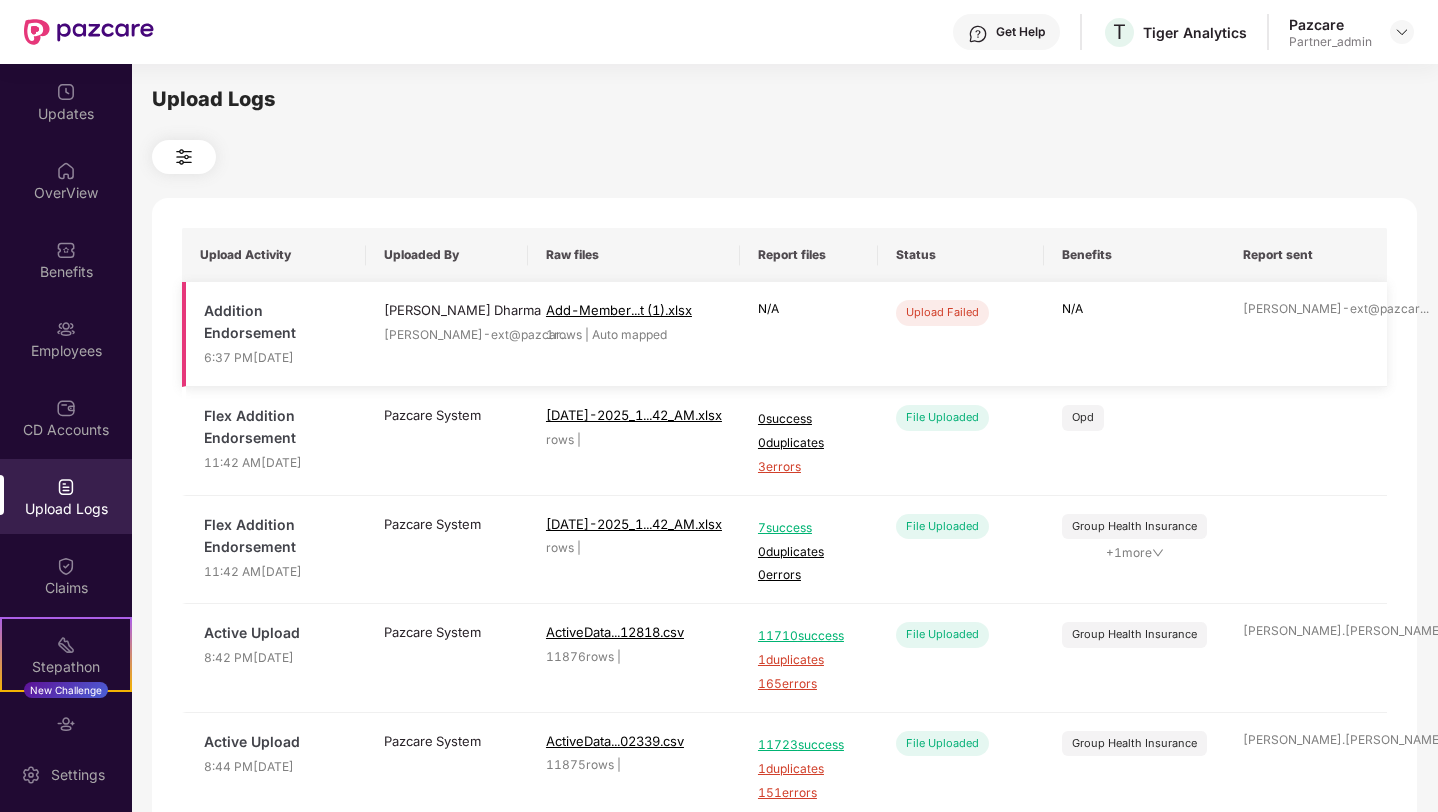 click on "N/A" at bounding box center (1134, 309) 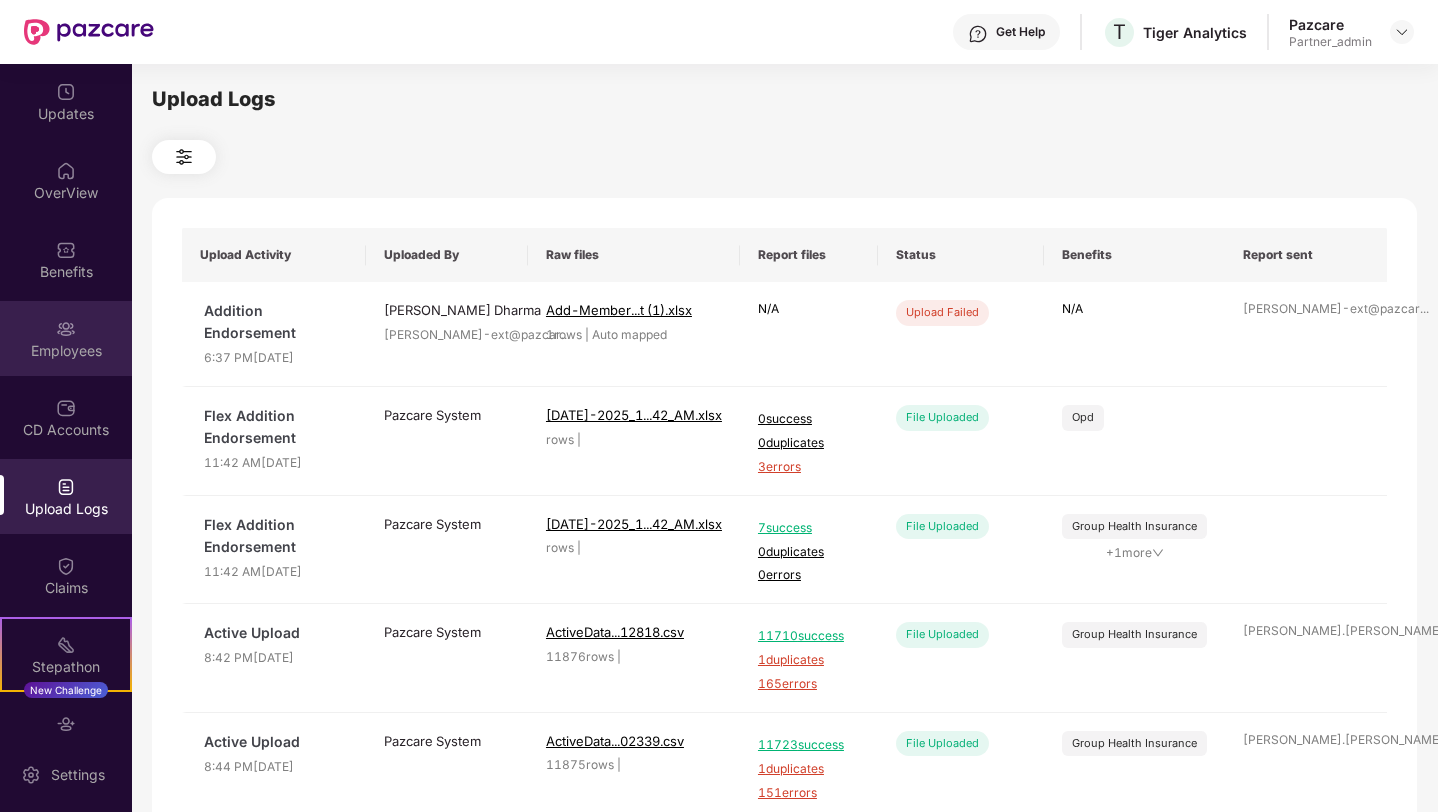 click on "Employees" at bounding box center (66, 338) 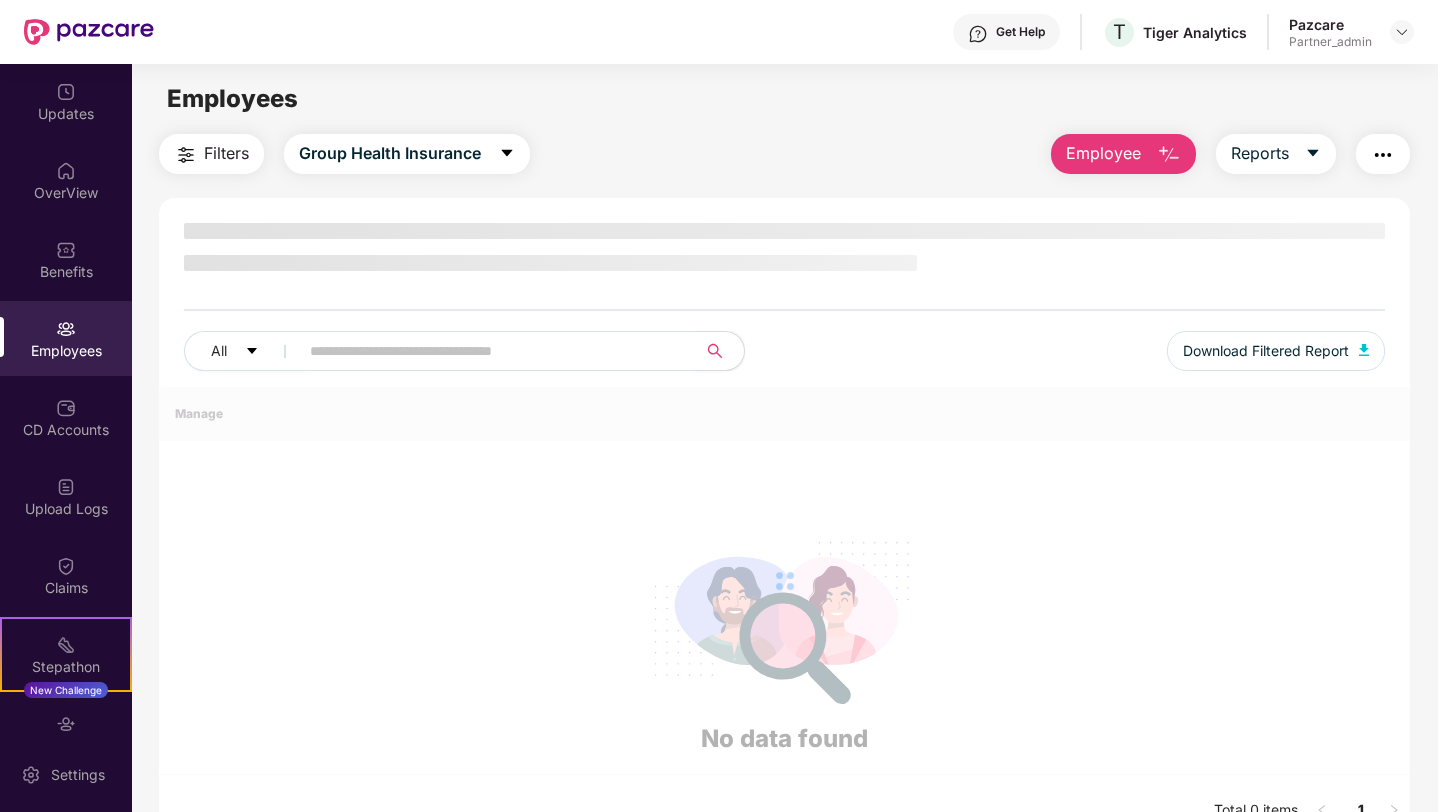 click on "Employee" at bounding box center (1103, 153) 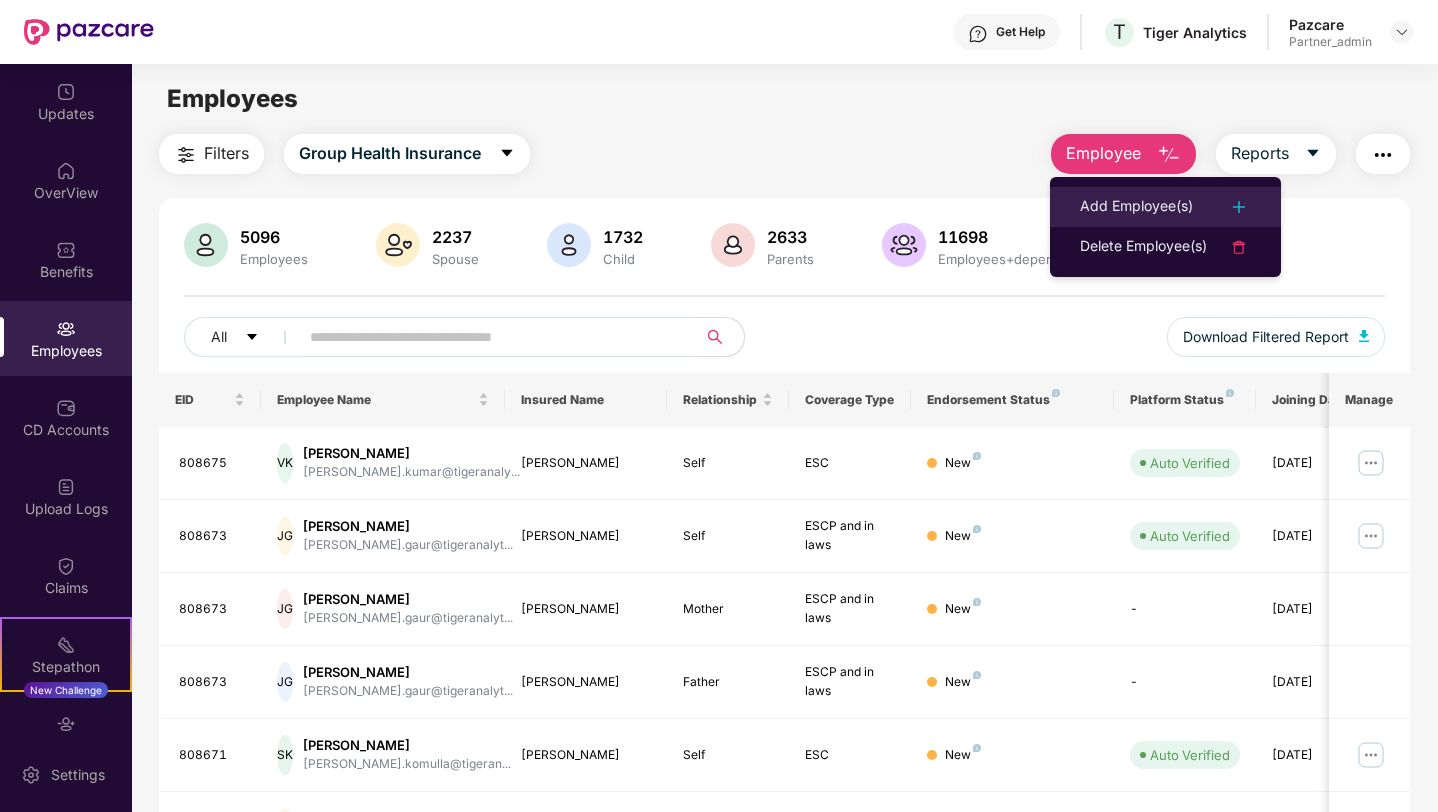click on "Add Employee(s)" at bounding box center (1136, 207) 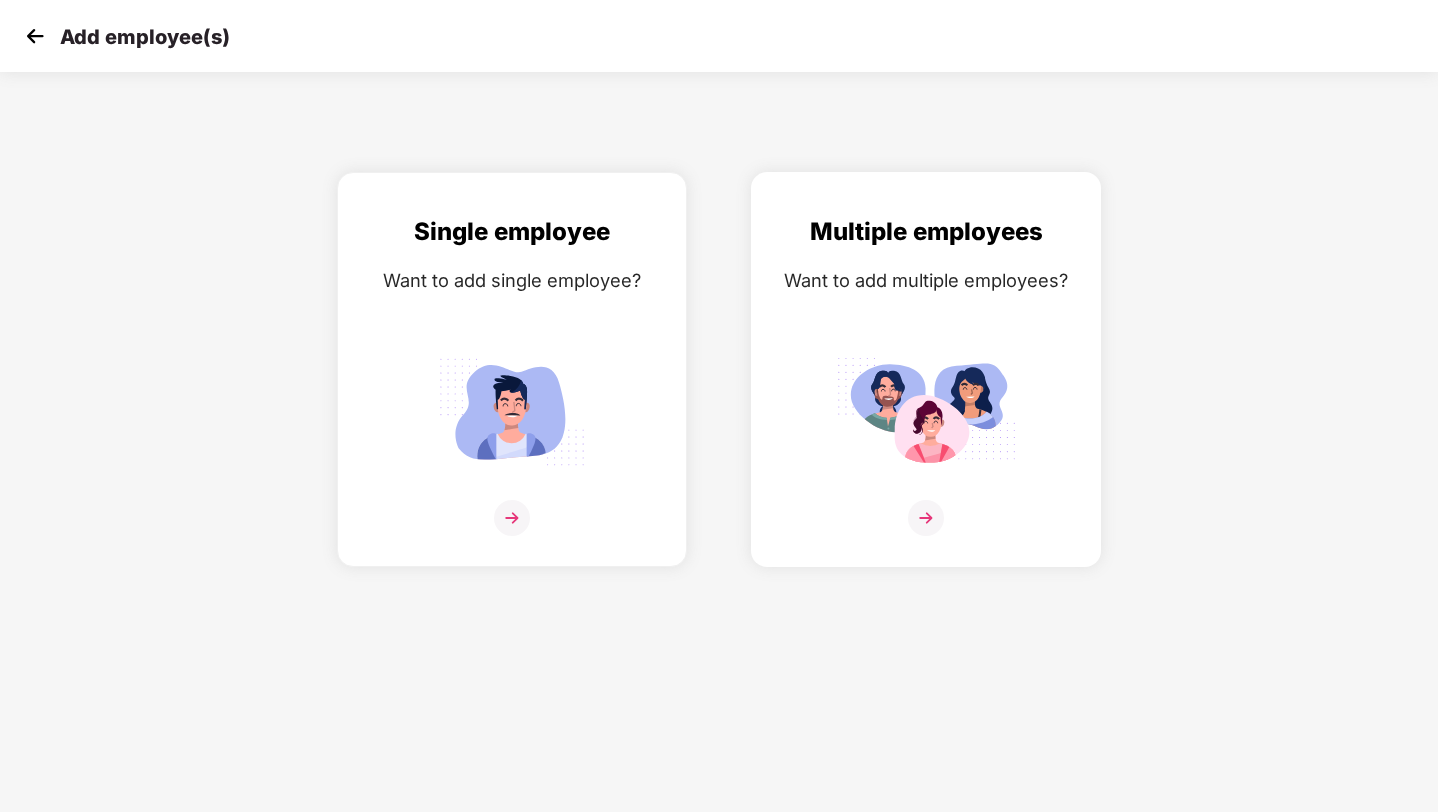 click on "Multiple employees Want to add multiple employees?" at bounding box center [926, 387] 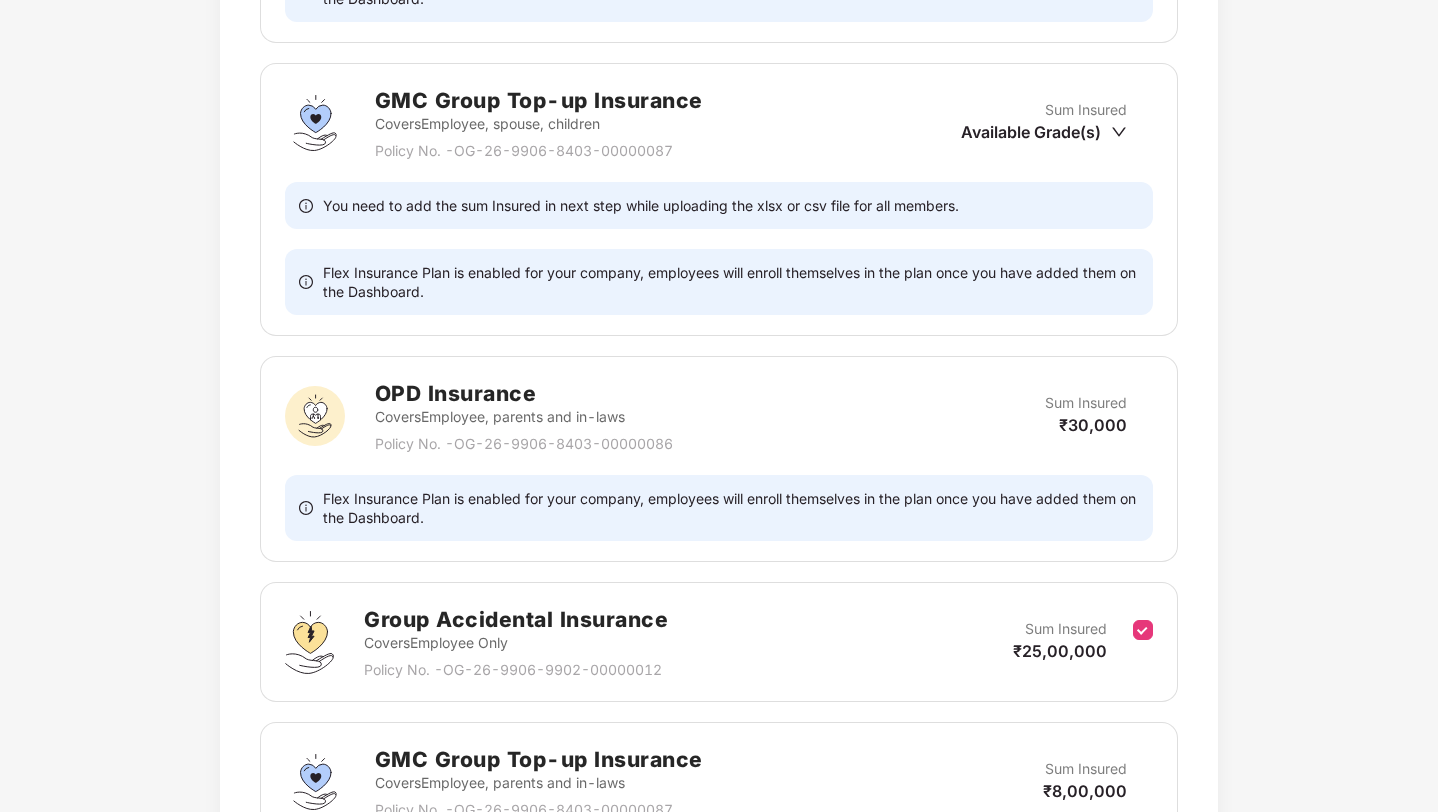 scroll, scrollTop: 2137, scrollLeft: 0, axis: vertical 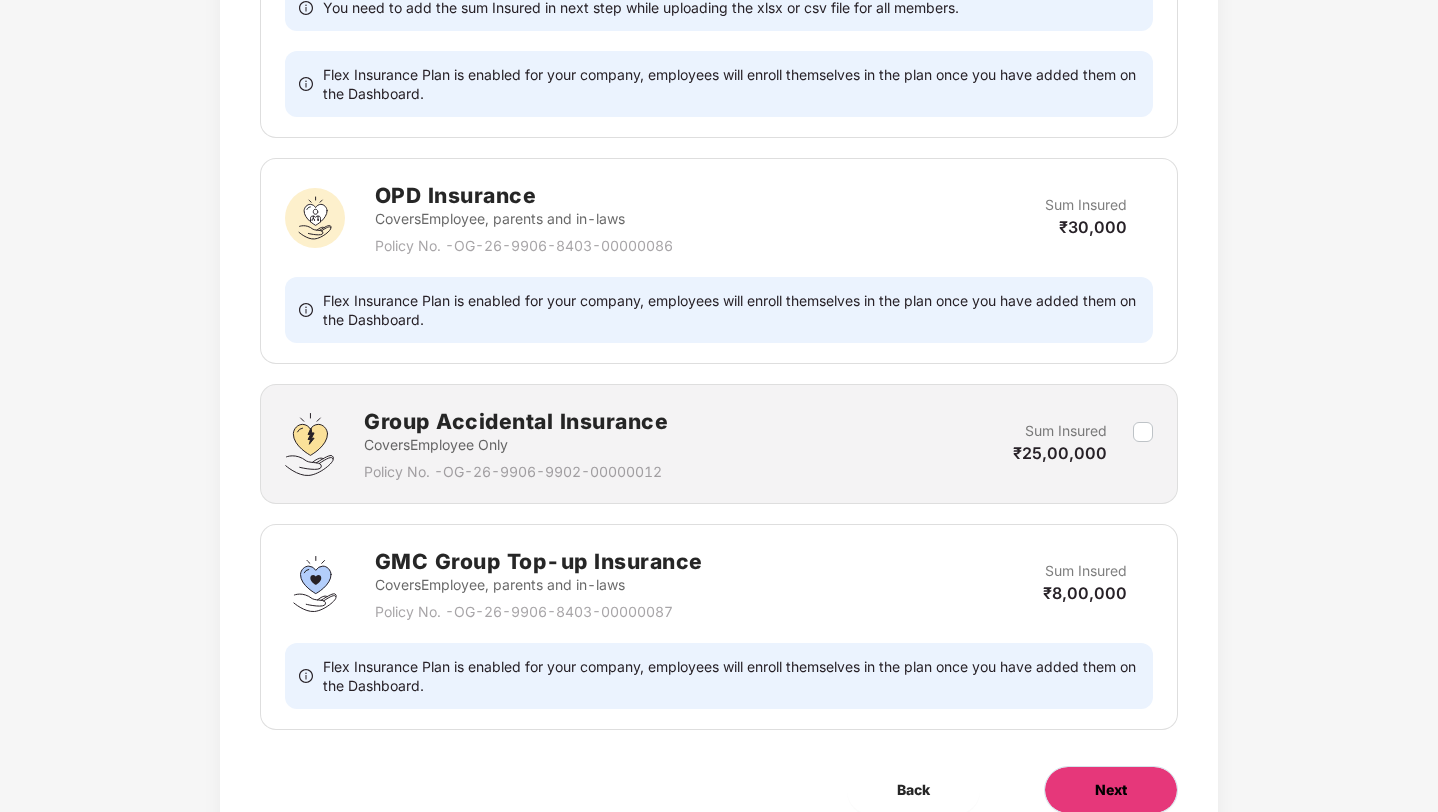 click on "Next" at bounding box center [1111, 790] 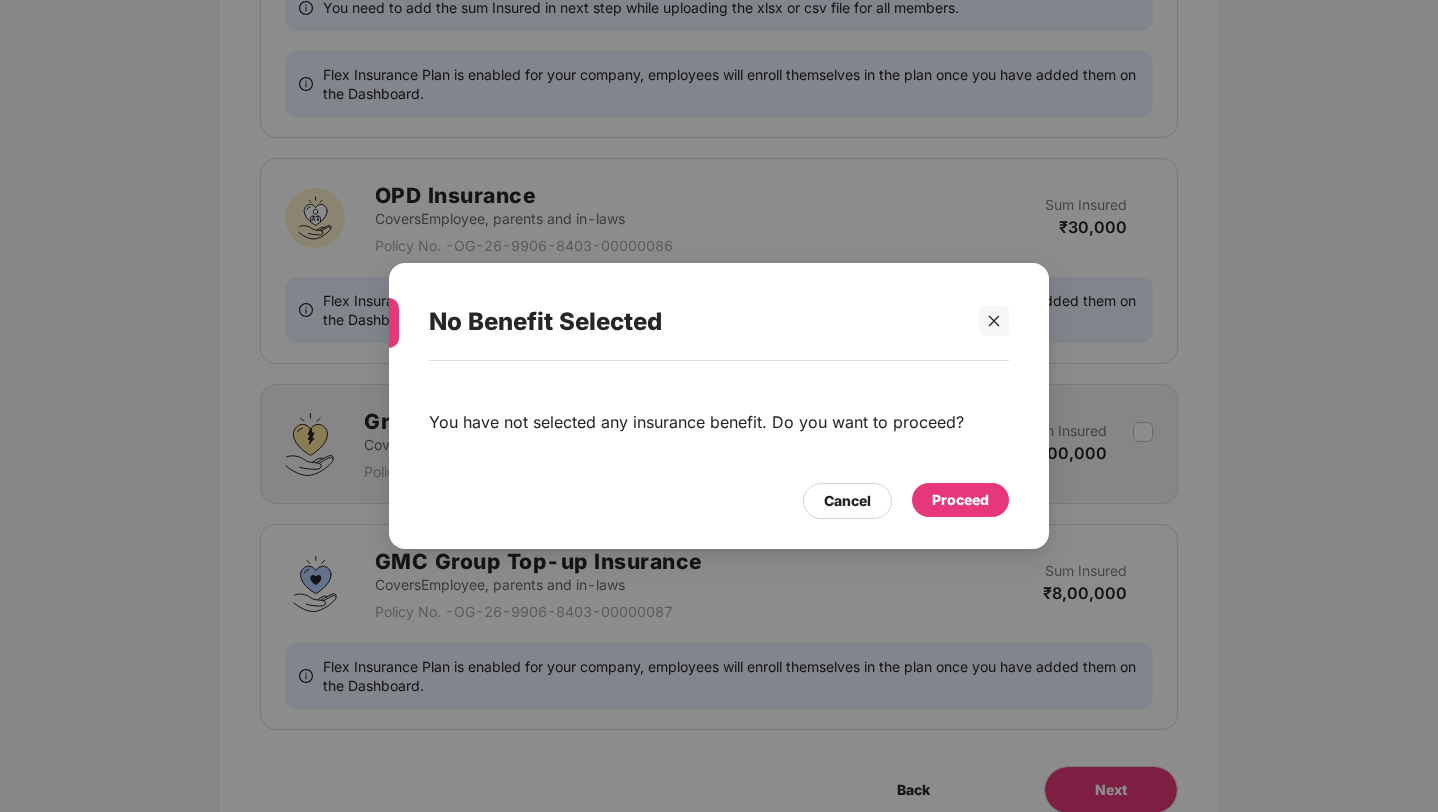 click on "Proceed" at bounding box center [960, 500] 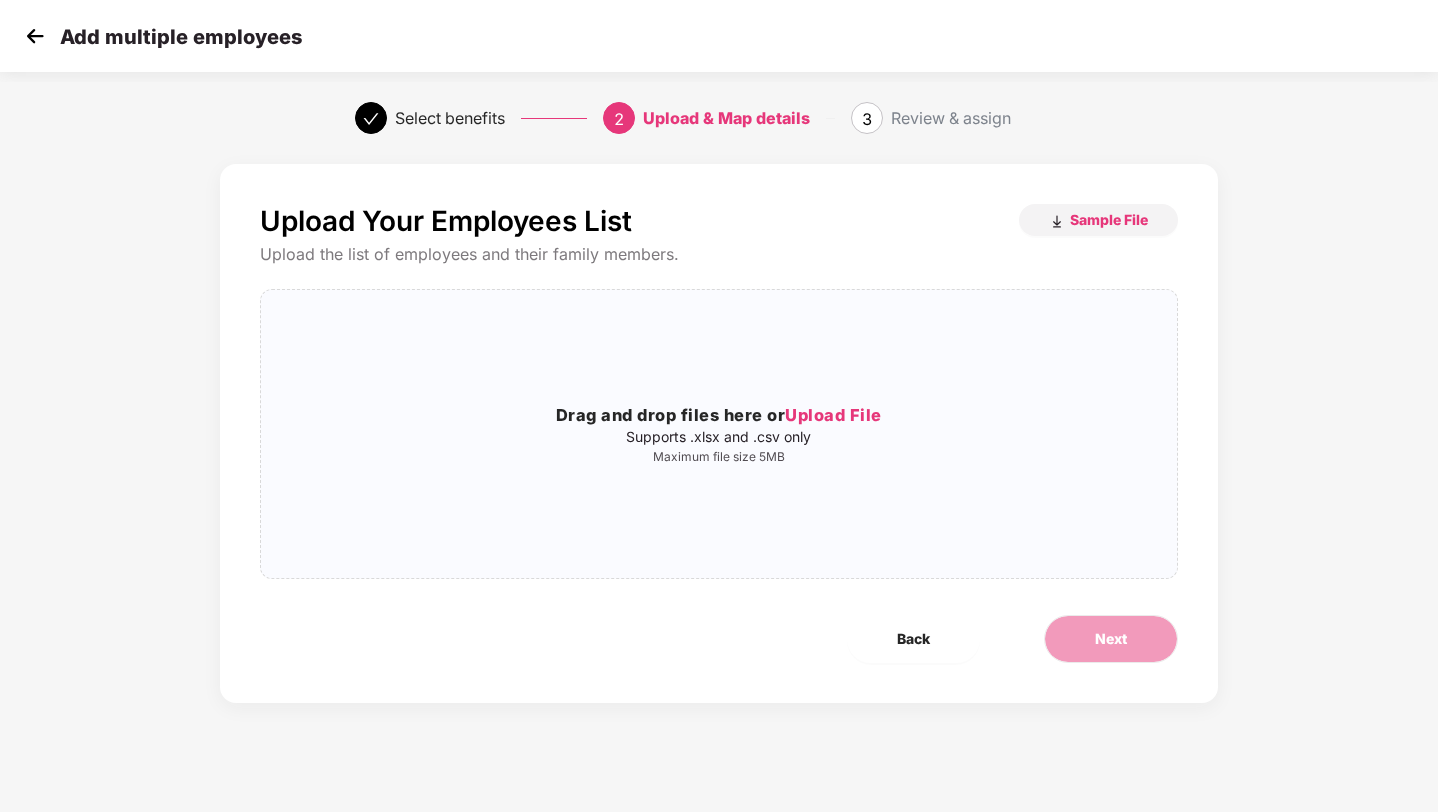 scroll, scrollTop: 0, scrollLeft: 0, axis: both 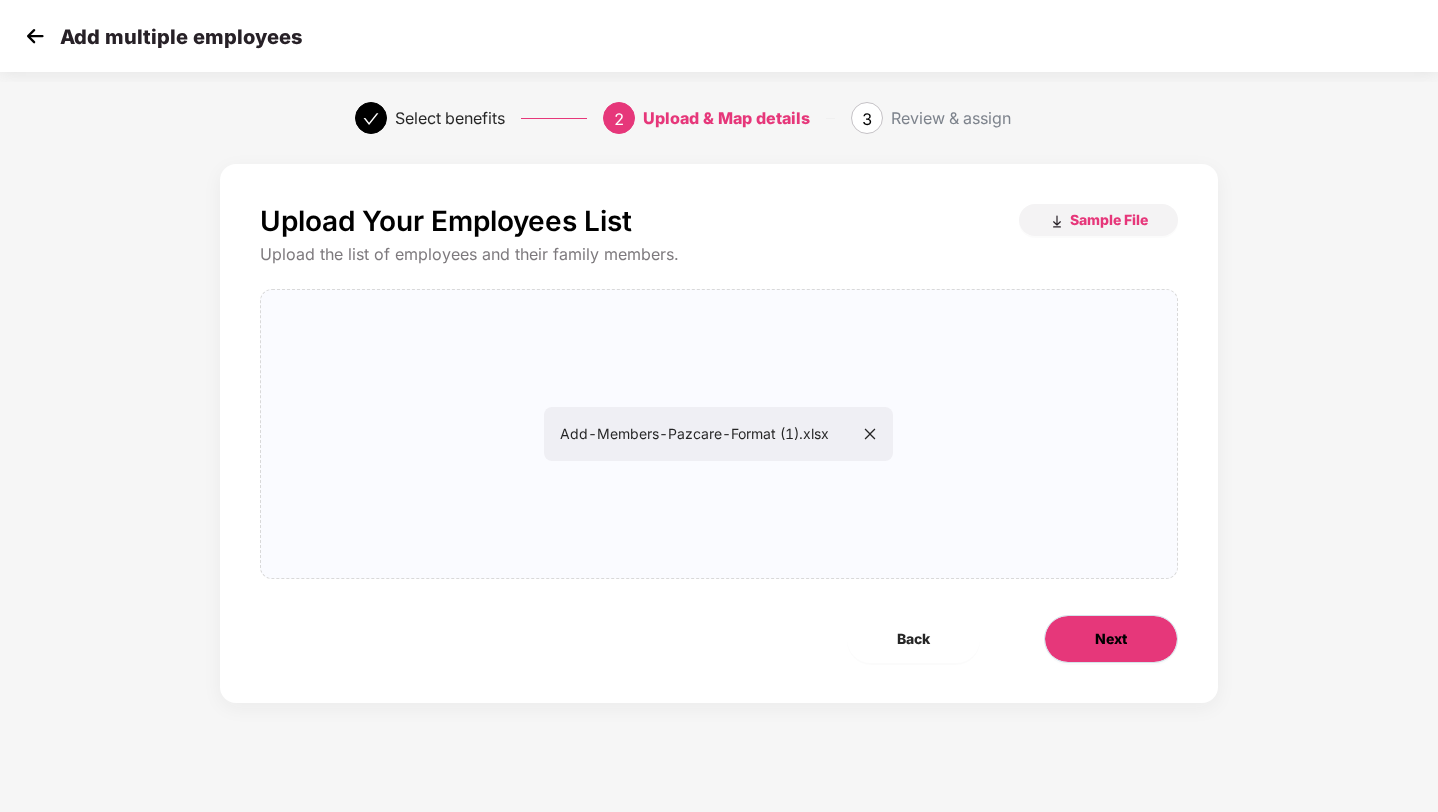 click on "Next" at bounding box center (1111, 639) 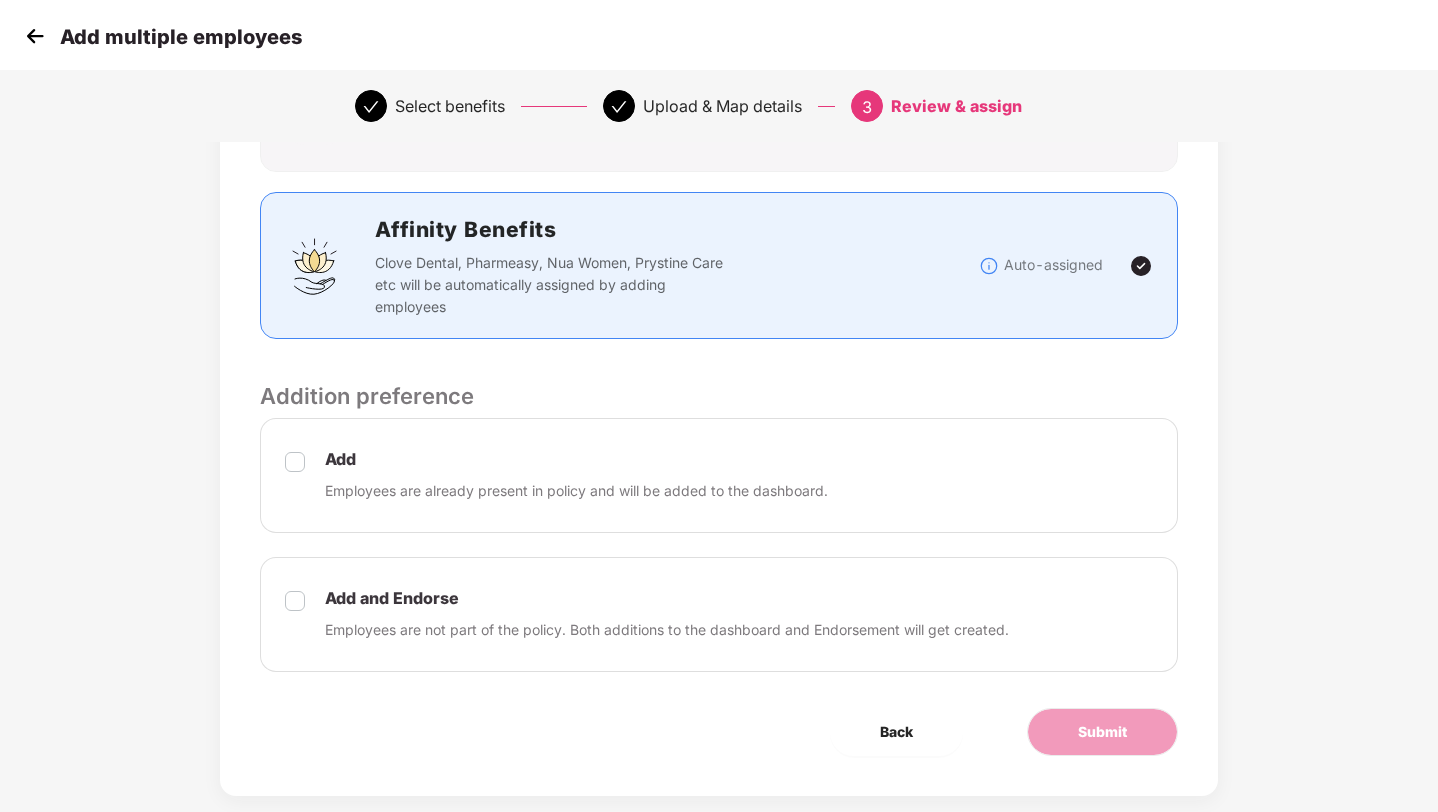 scroll, scrollTop: 249, scrollLeft: 0, axis: vertical 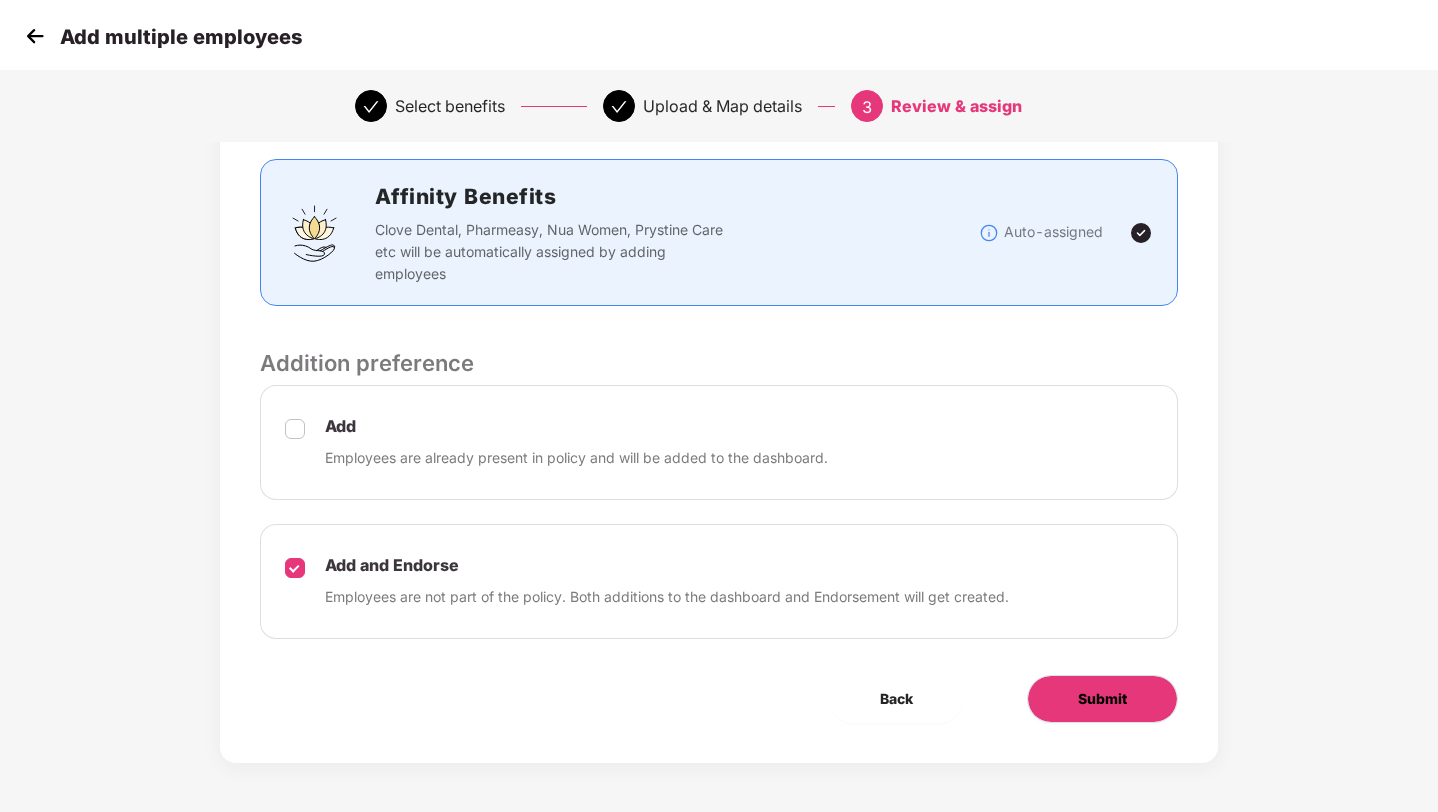 click on "Submit" at bounding box center (1102, 699) 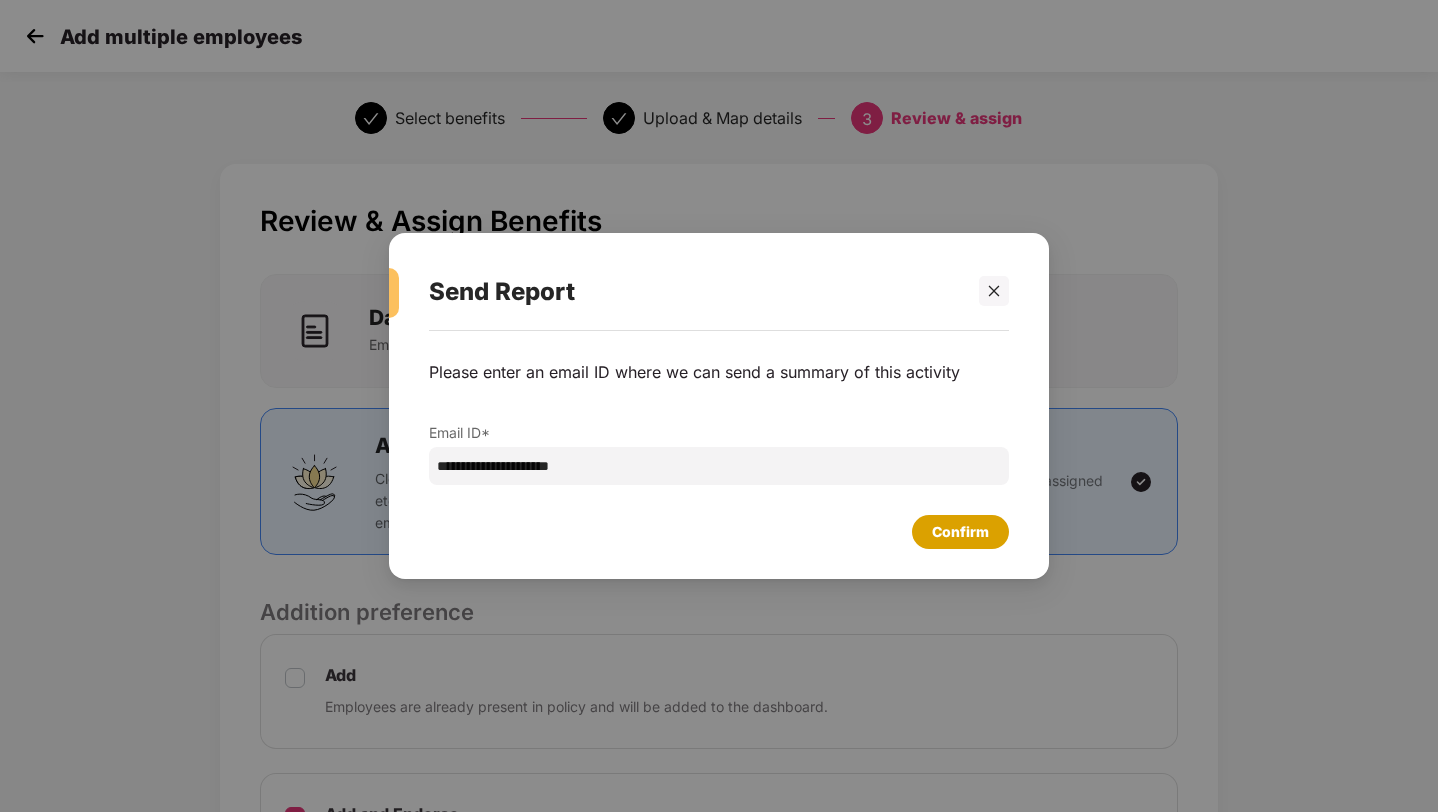click on "Confirm" at bounding box center (960, 532) 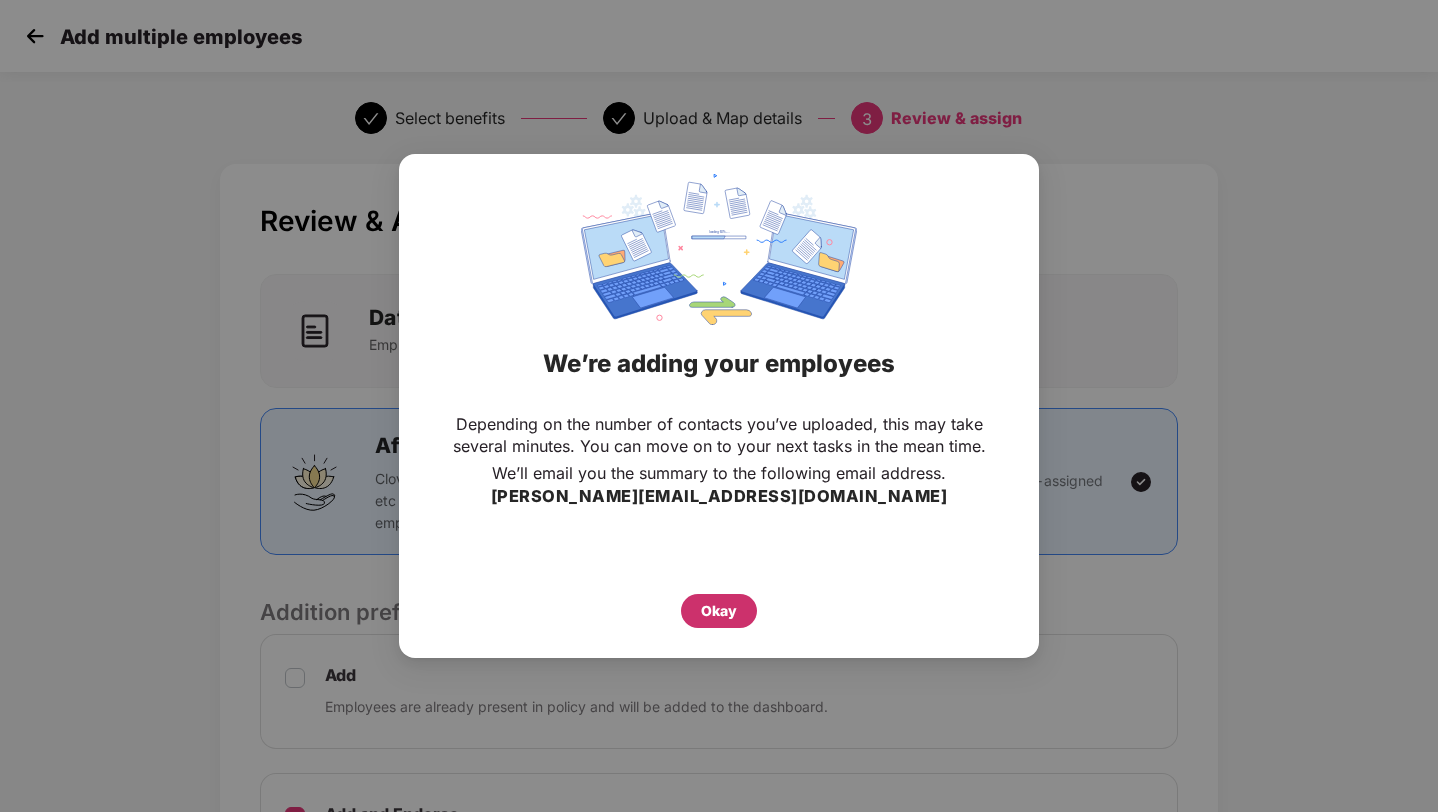 click on "Okay" at bounding box center [719, 611] 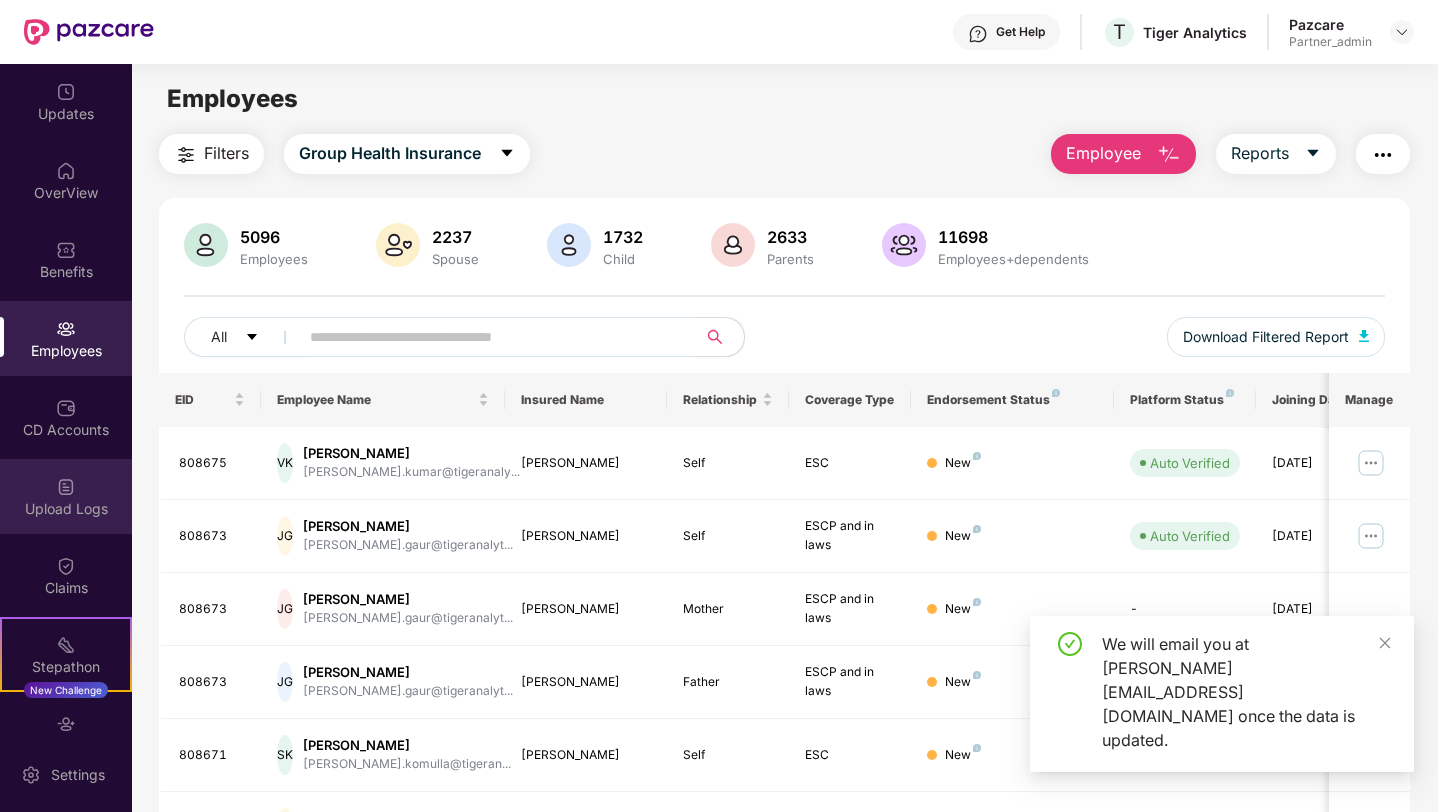 click on "Upload Logs" at bounding box center [66, 509] 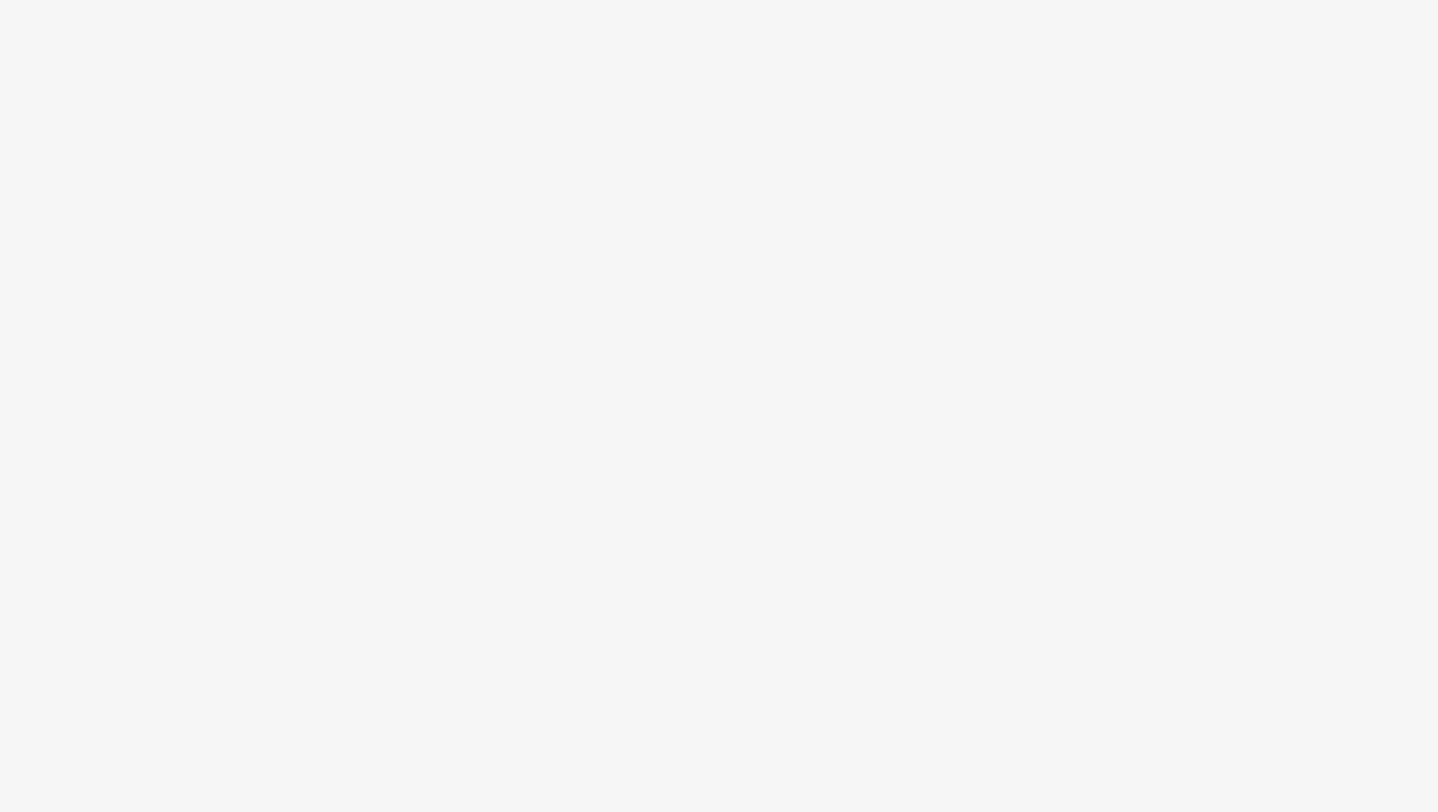 scroll, scrollTop: 0, scrollLeft: 0, axis: both 